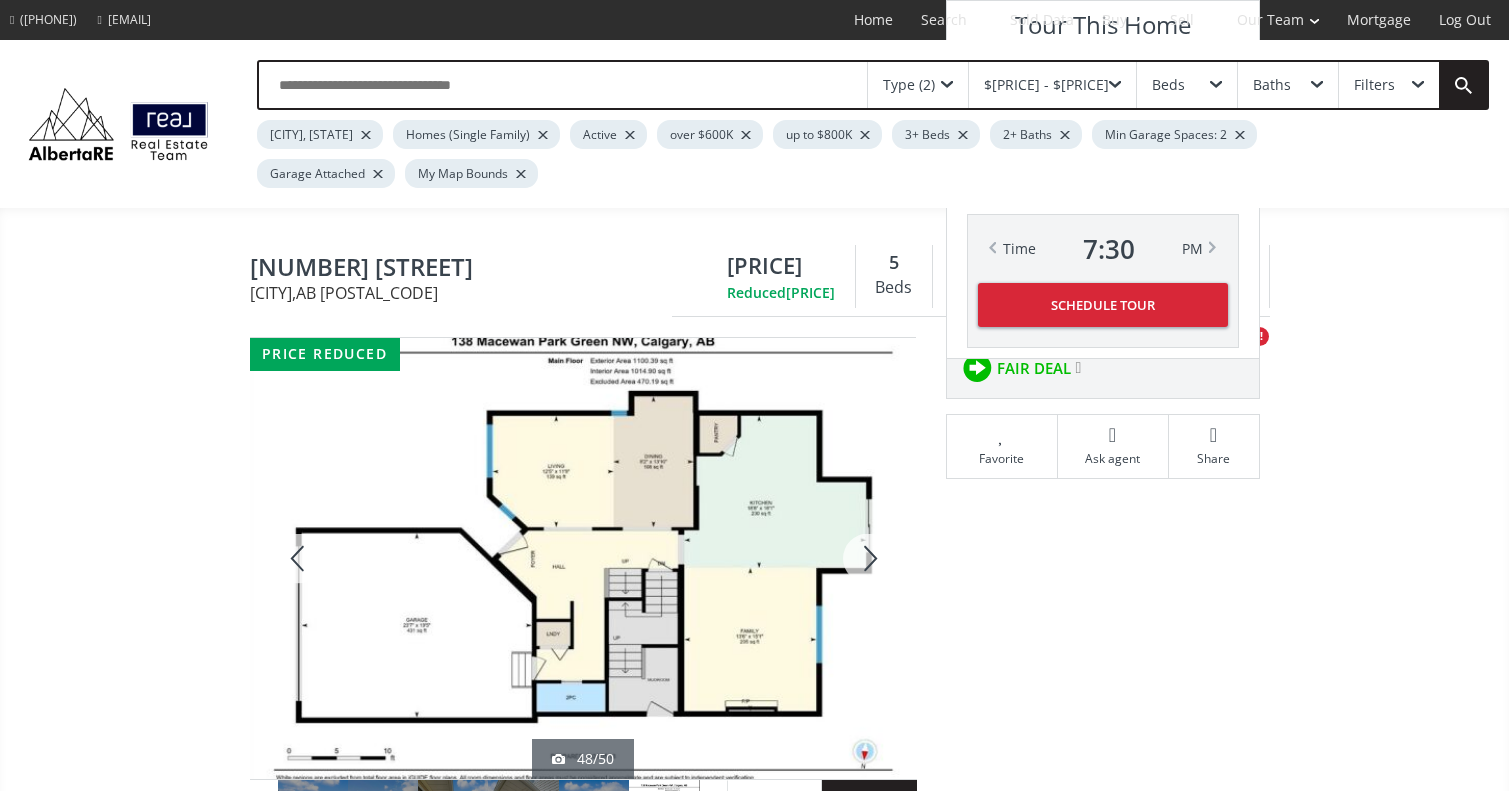 scroll, scrollTop: 1865, scrollLeft: 0, axis: vertical 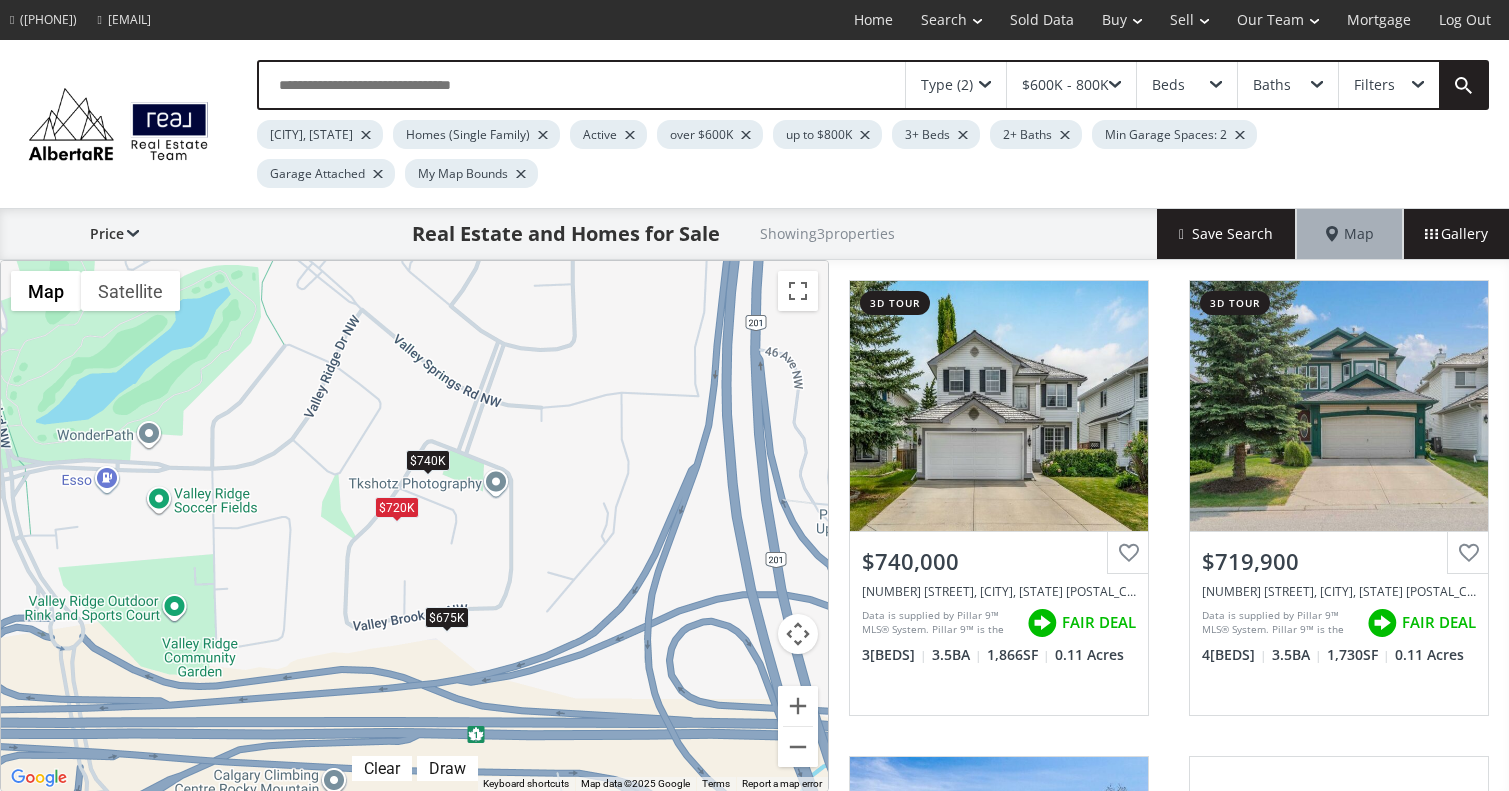 click on "View Photos & Details" at bounding box center (1339, 406) 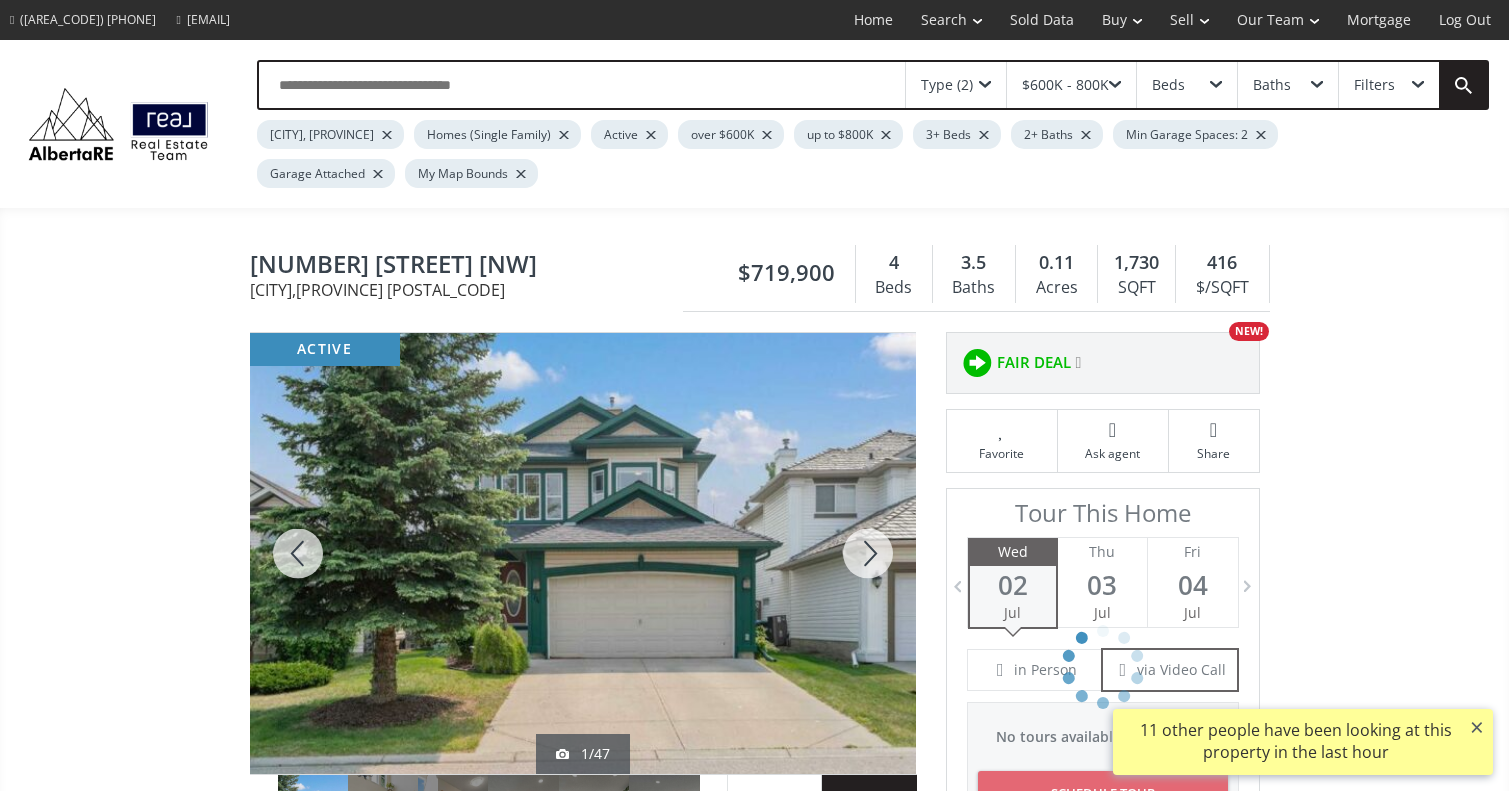 scroll, scrollTop: 315, scrollLeft: 0, axis: vertical 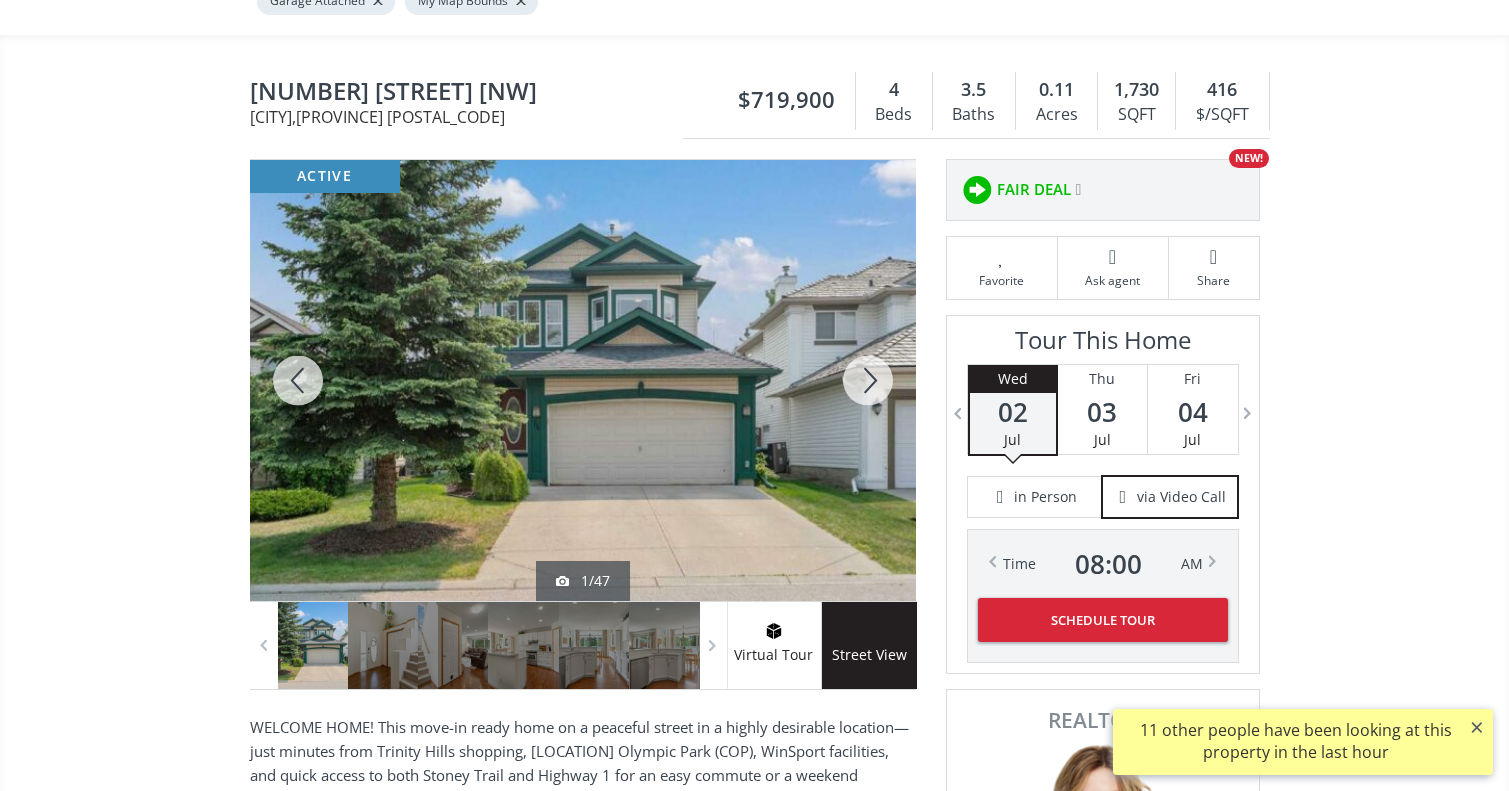 click at bounding box center (868, 380) 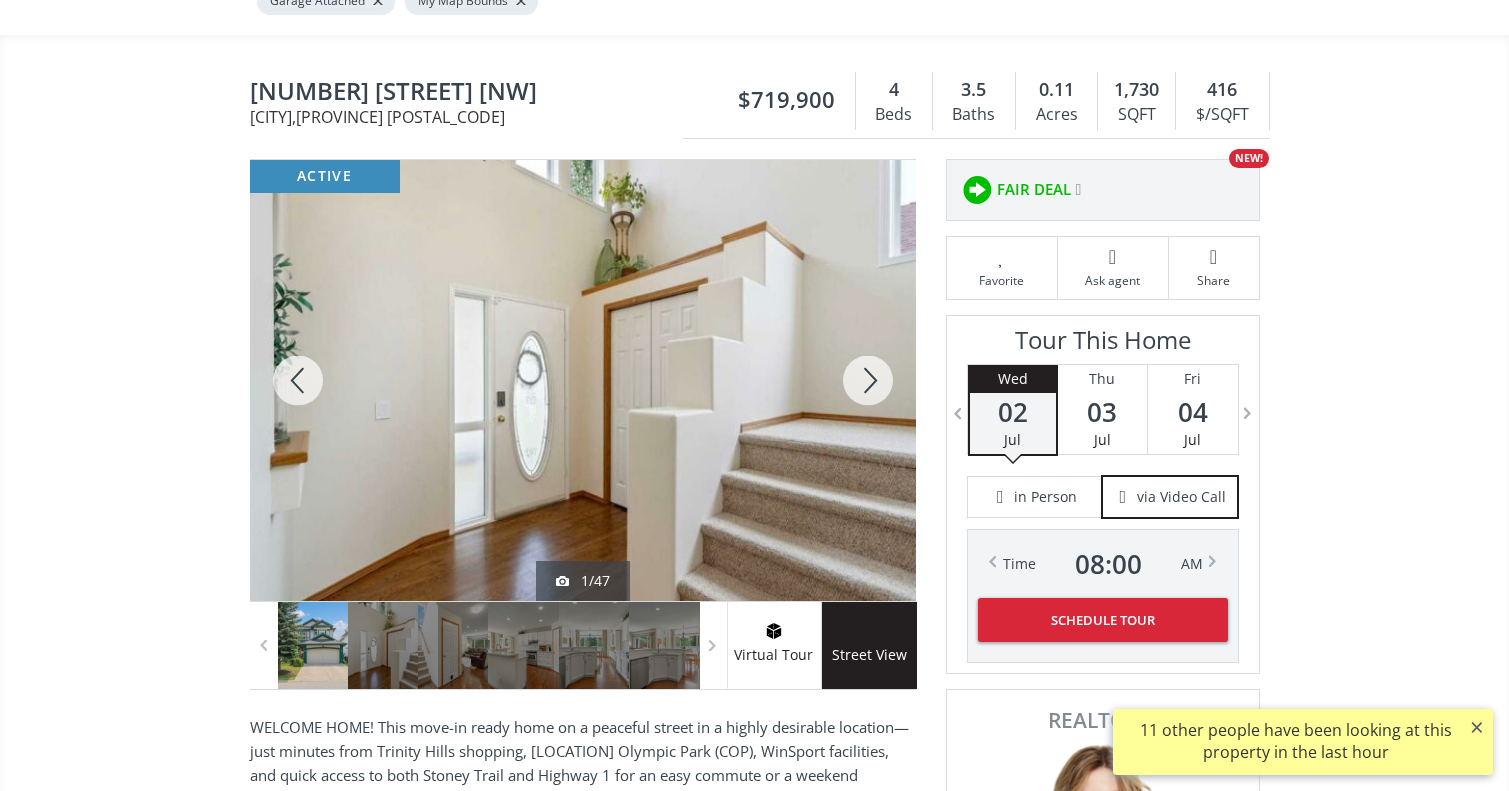 click at bounding box center [868, 380] 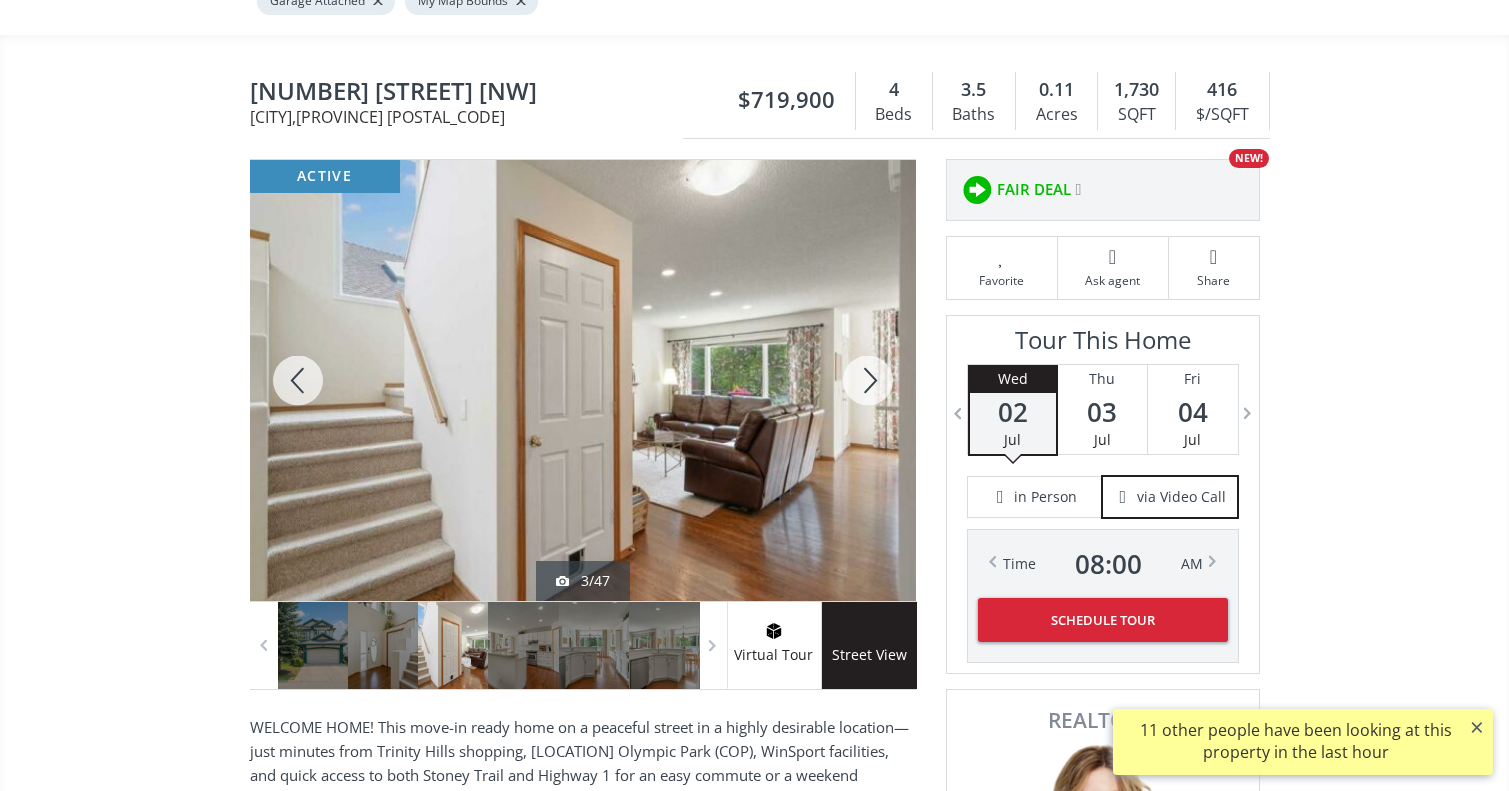 click at bounding box center [868, 380] 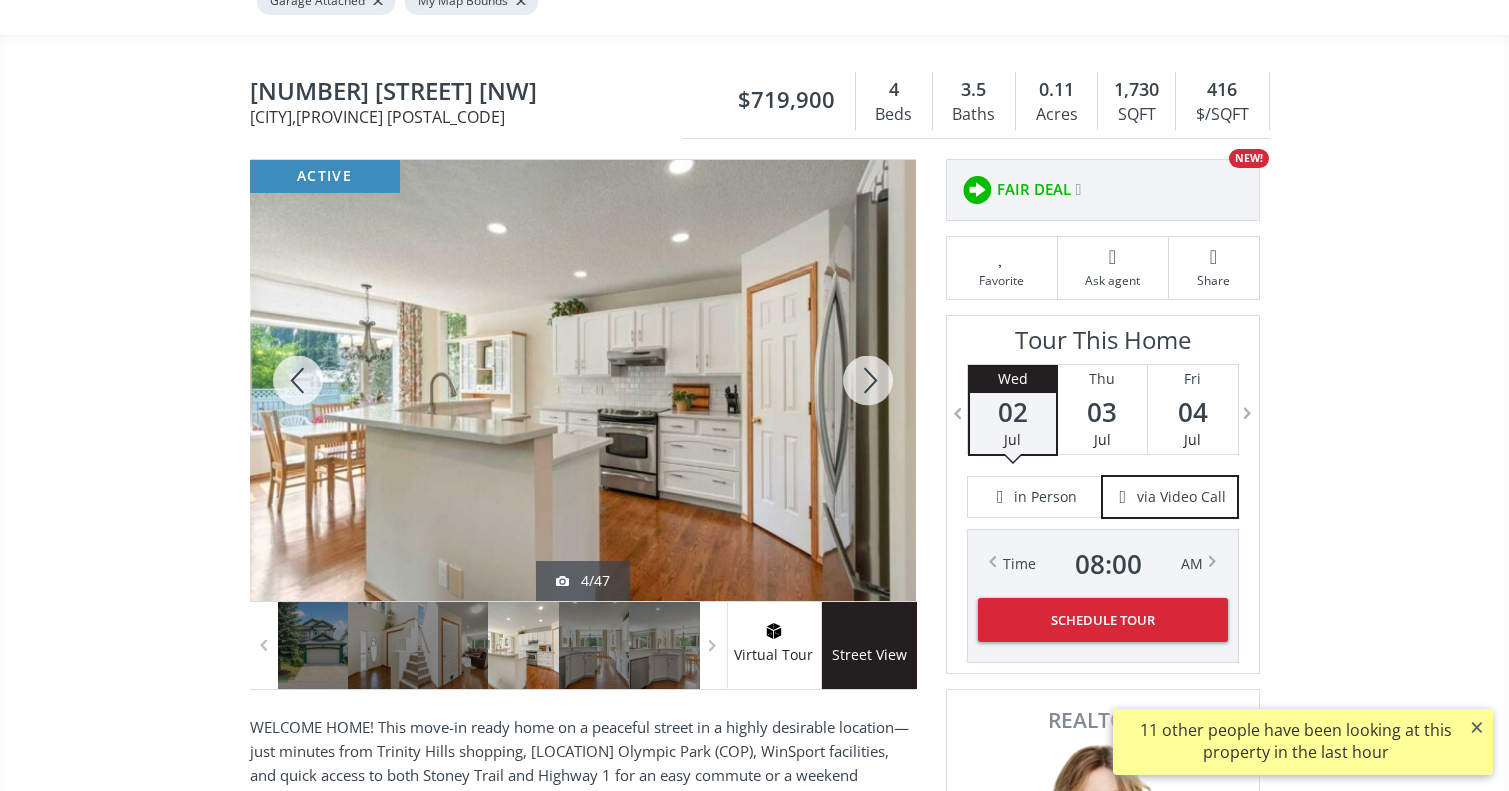 click at bounding box center [868, 380] 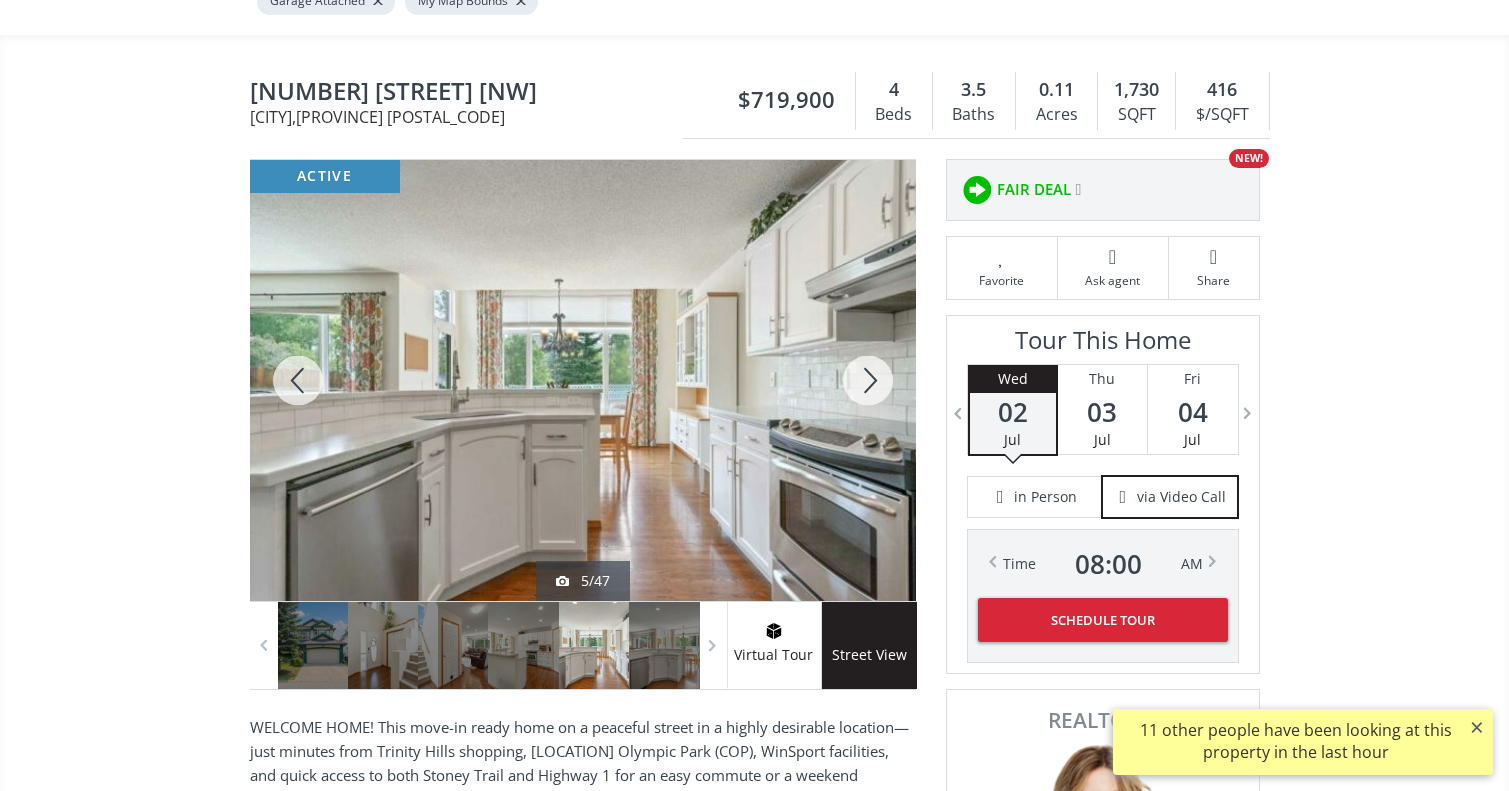 click at bounding box center [868, 380] 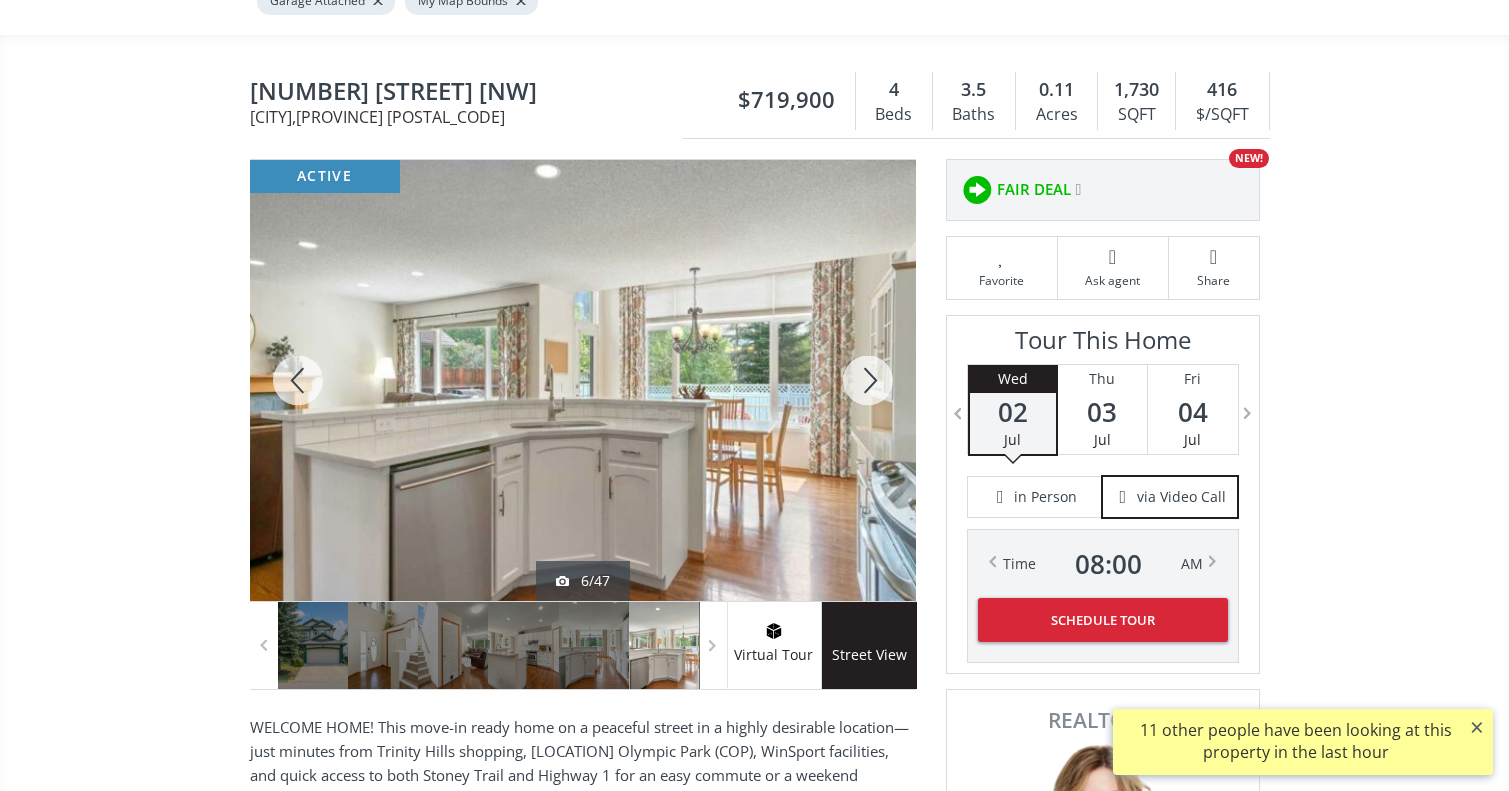 click at bounding box center (868, 380) 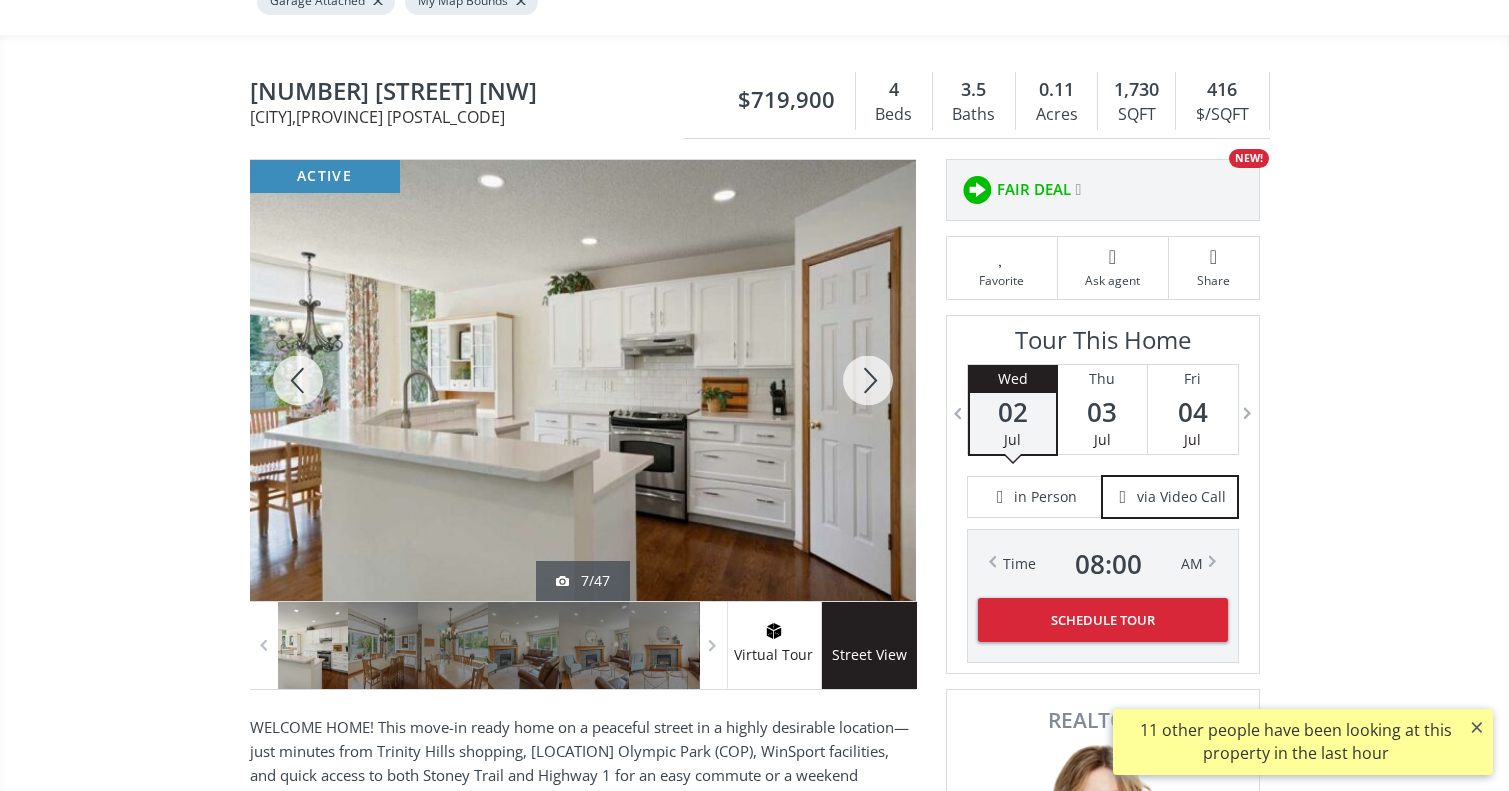 click at bounding box center (868, 380) 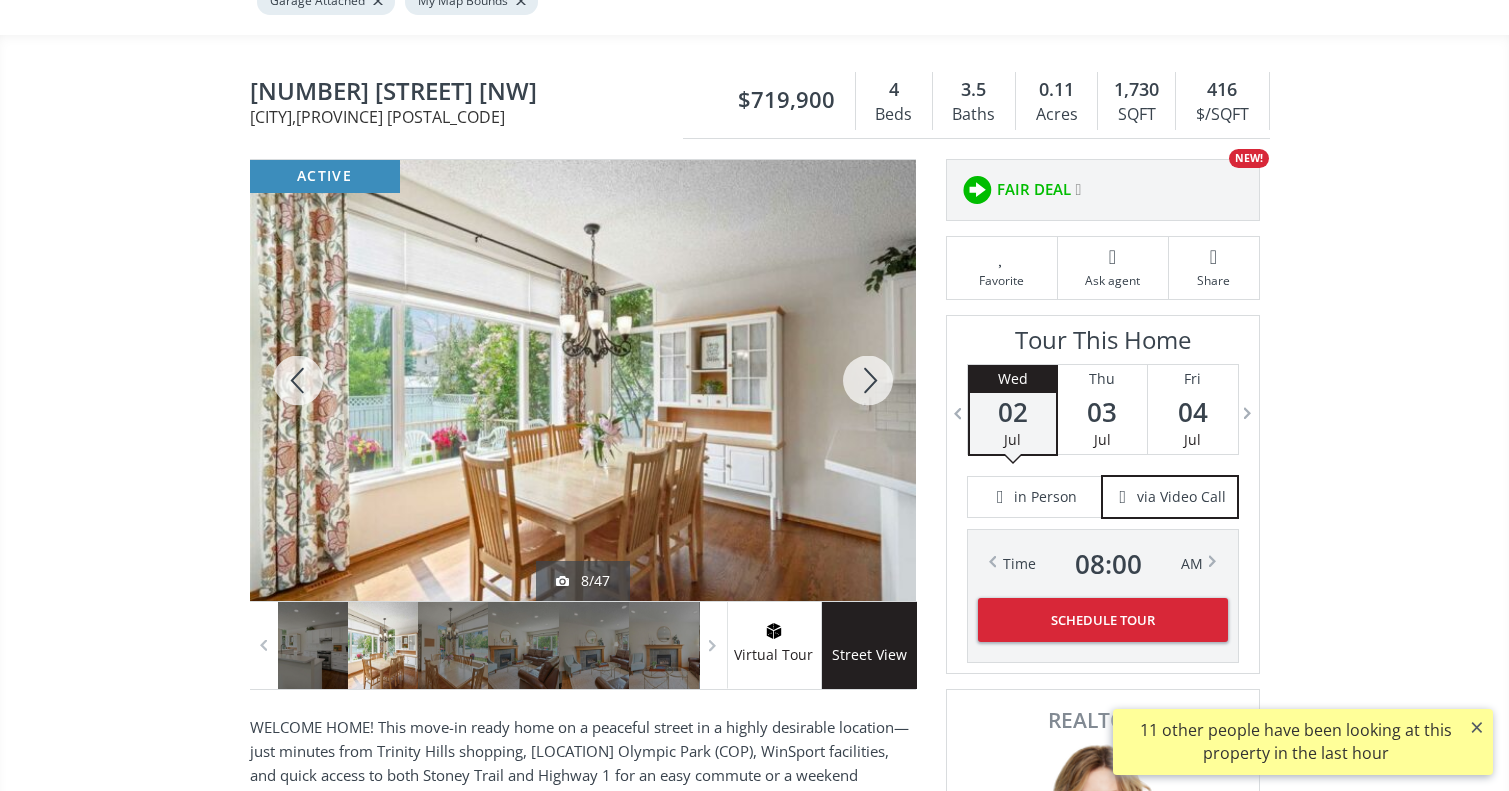 click at bounding box center (868, 380) 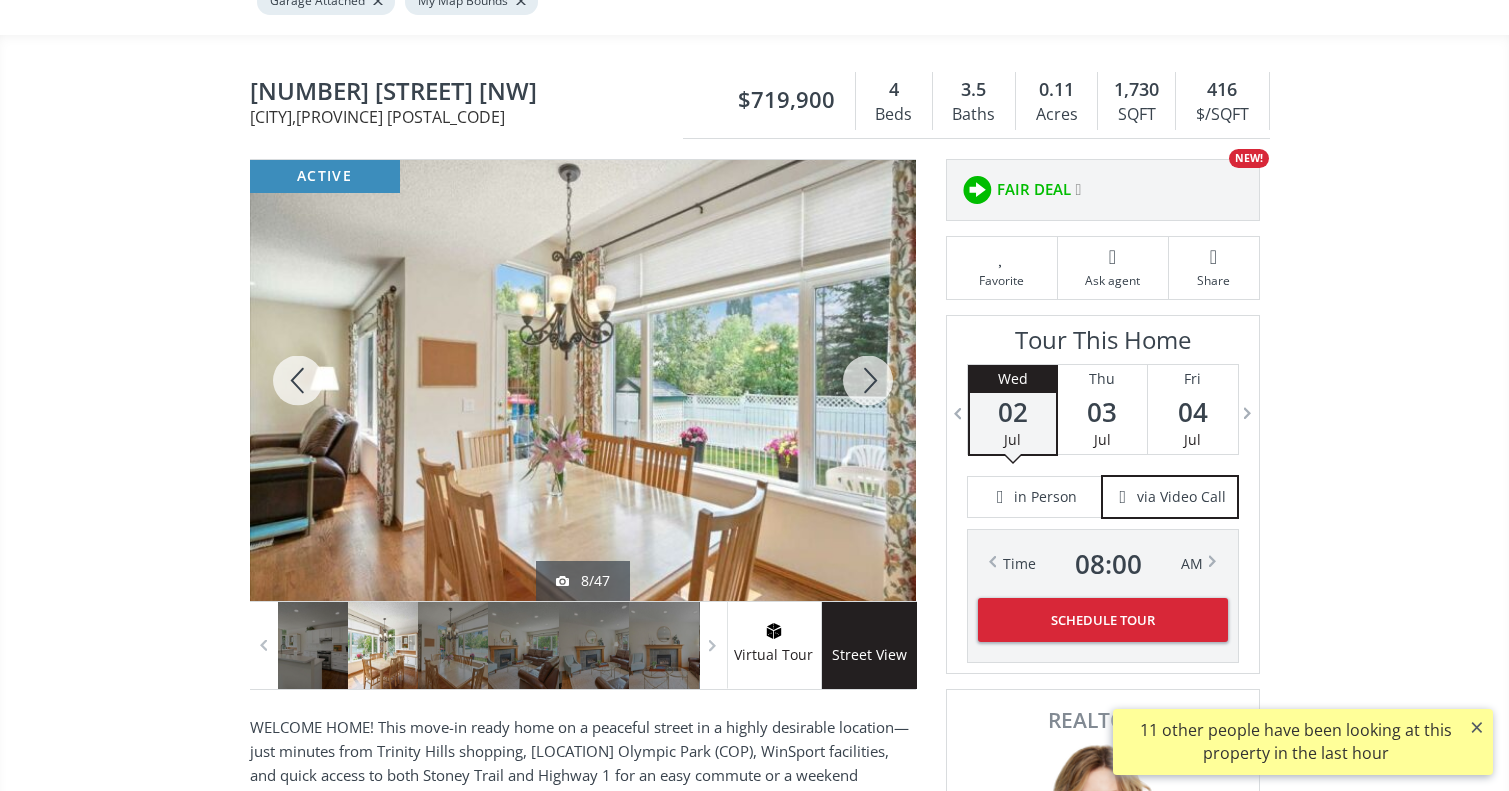 click at bounding box center (868, 380) 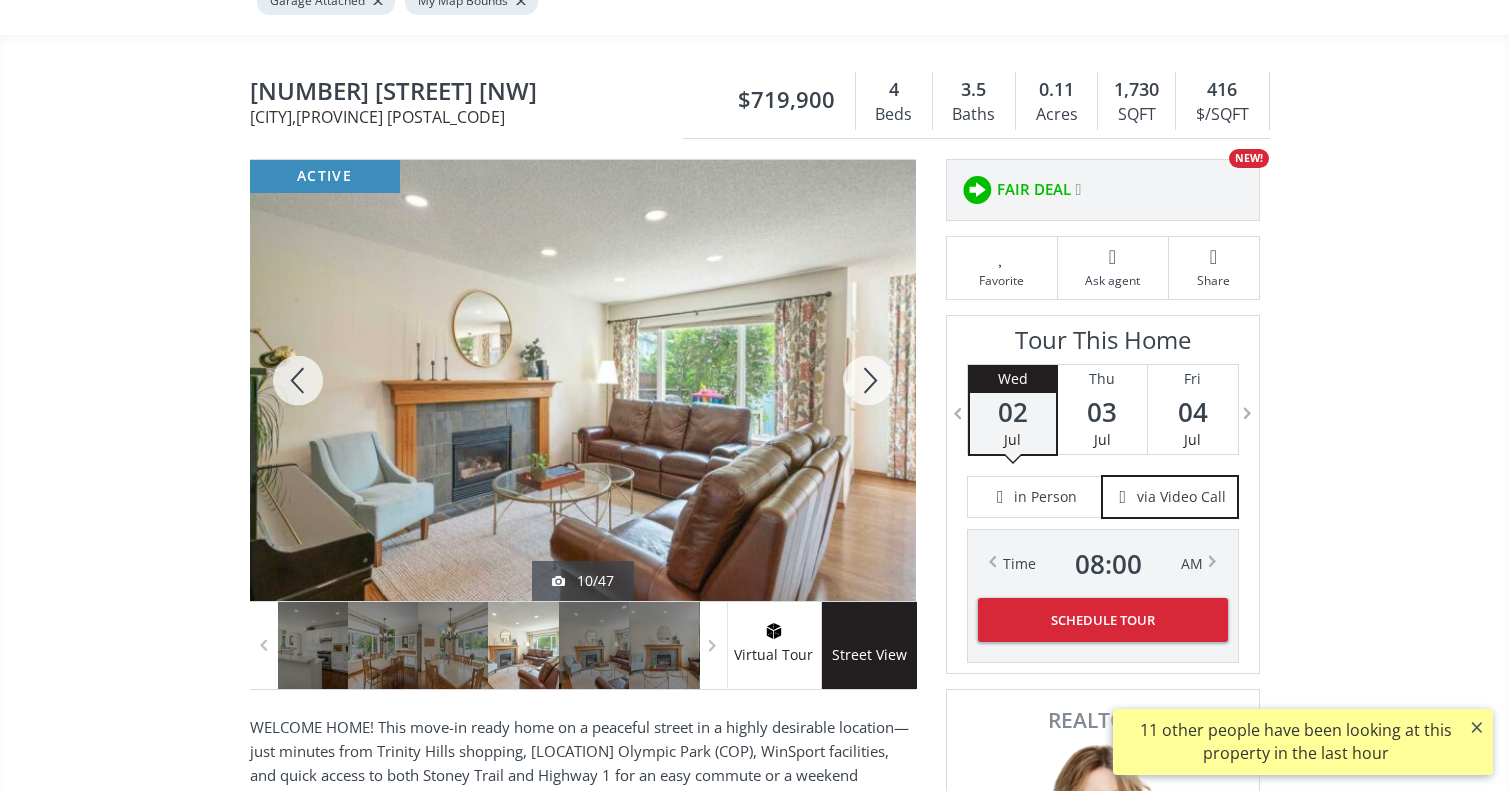 click at bounding box center (868, 380) 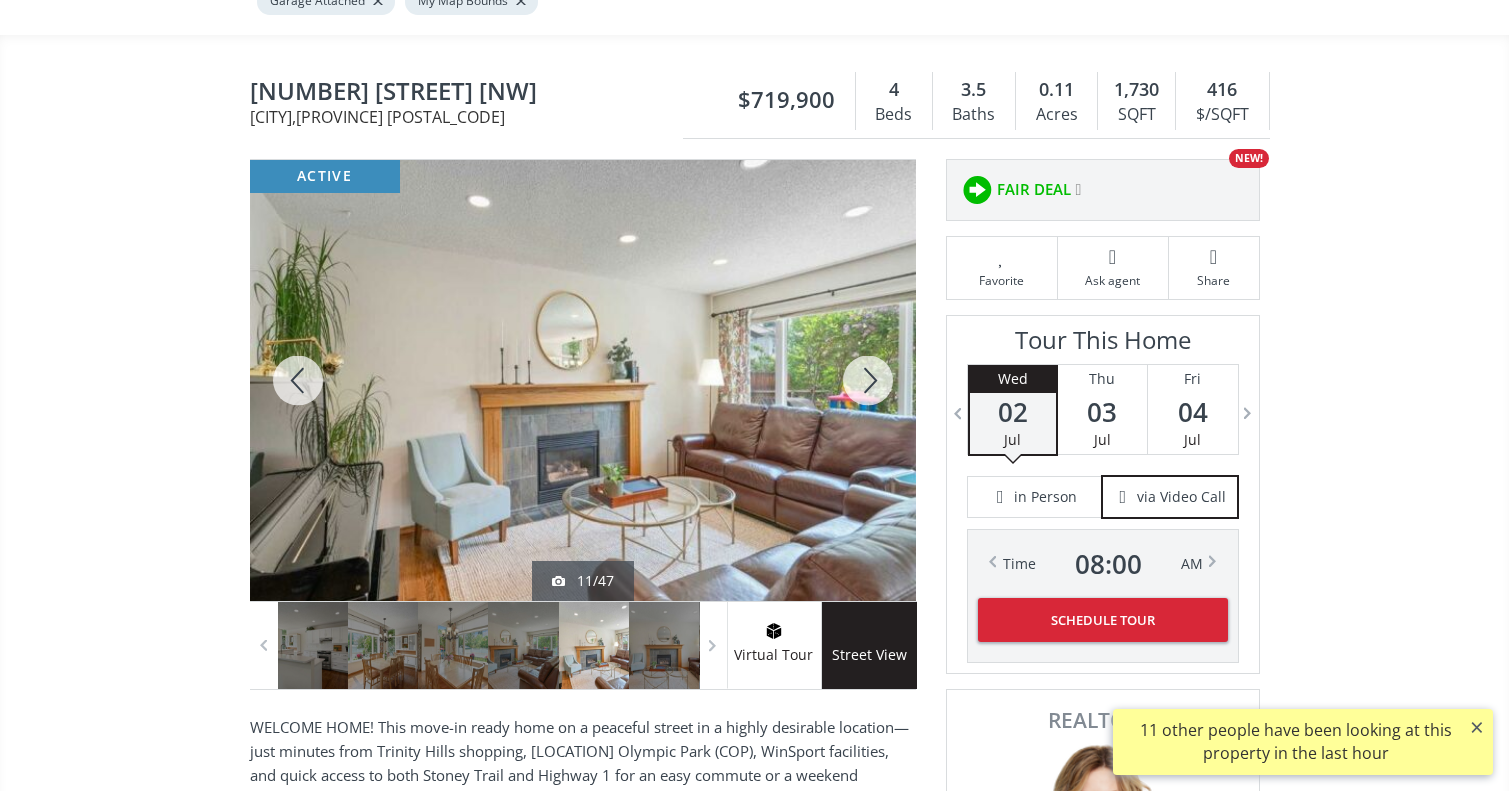 click at bounding box center (868, 380) 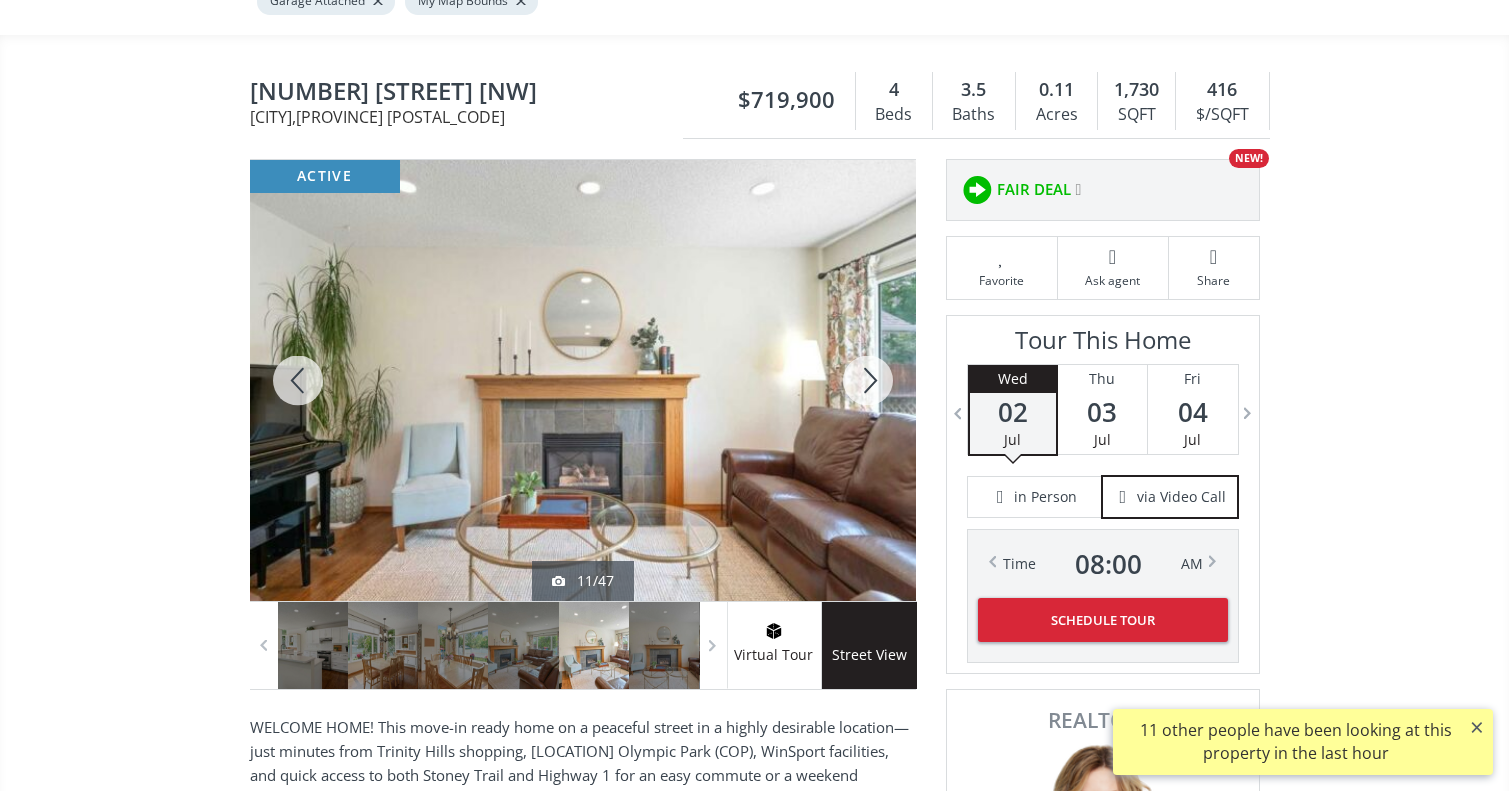 click at bounding box center (868, 380) 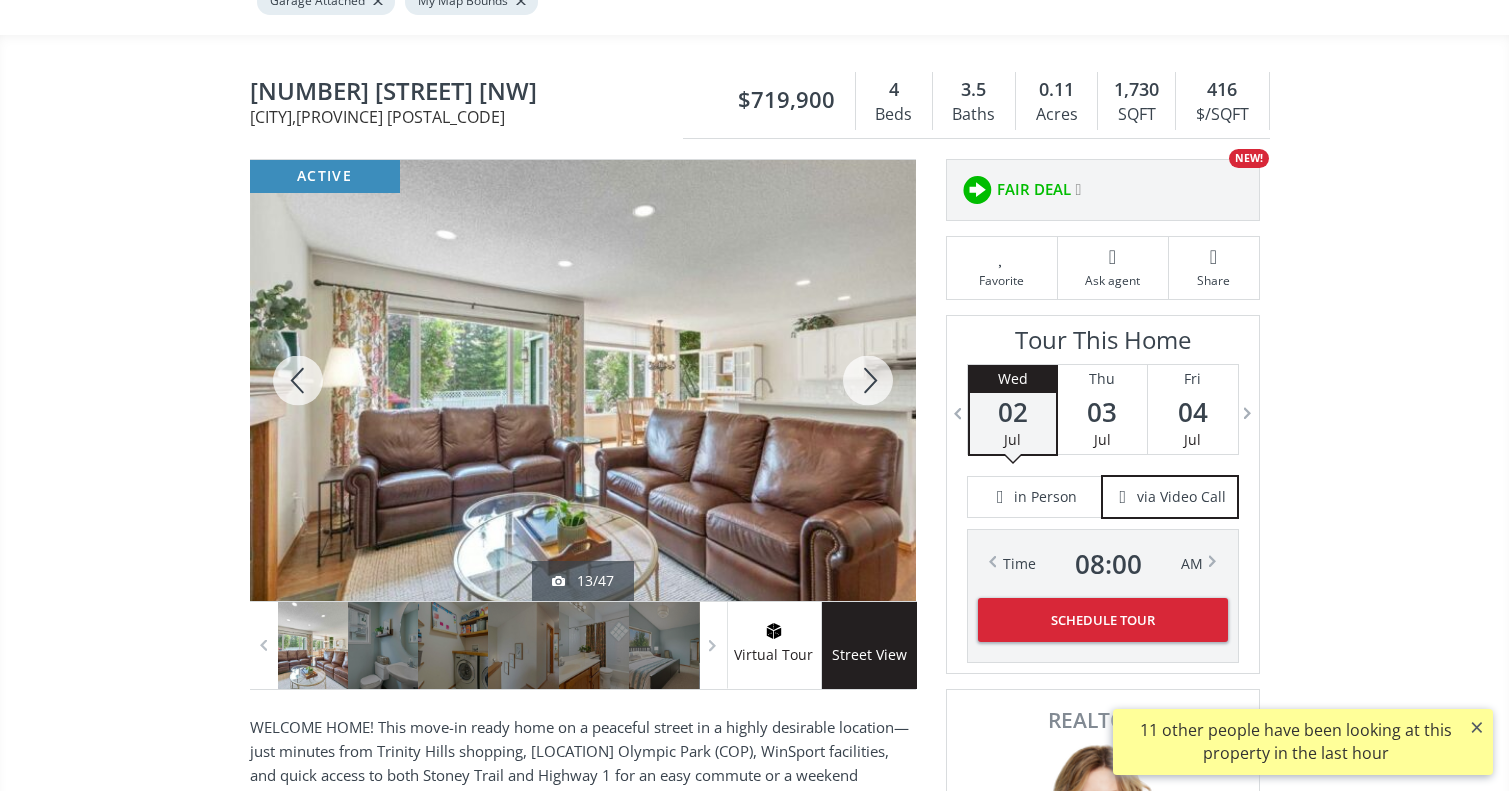 click at bounding box center [868, 380] 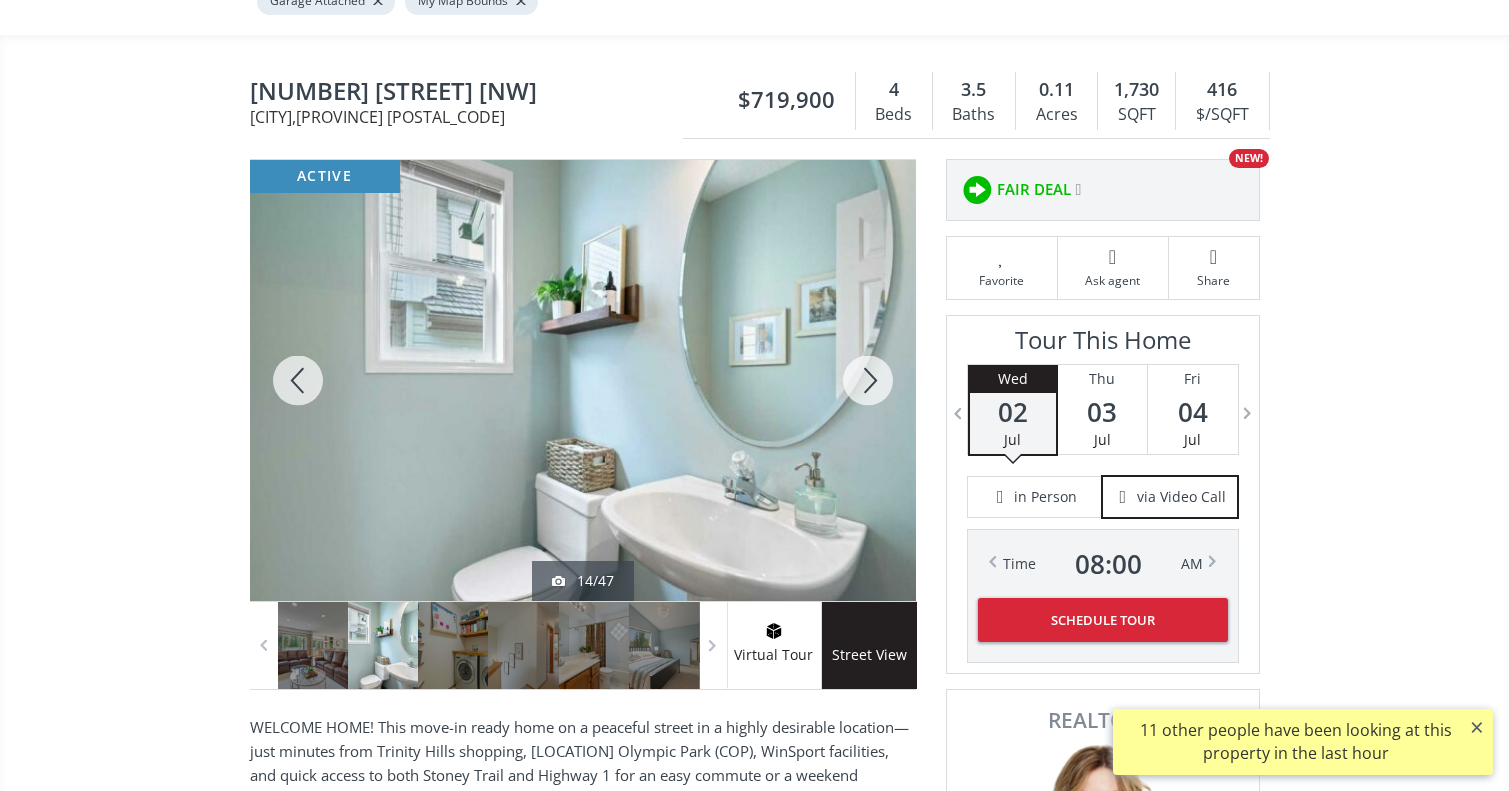 click at bounding box center (868, 380) 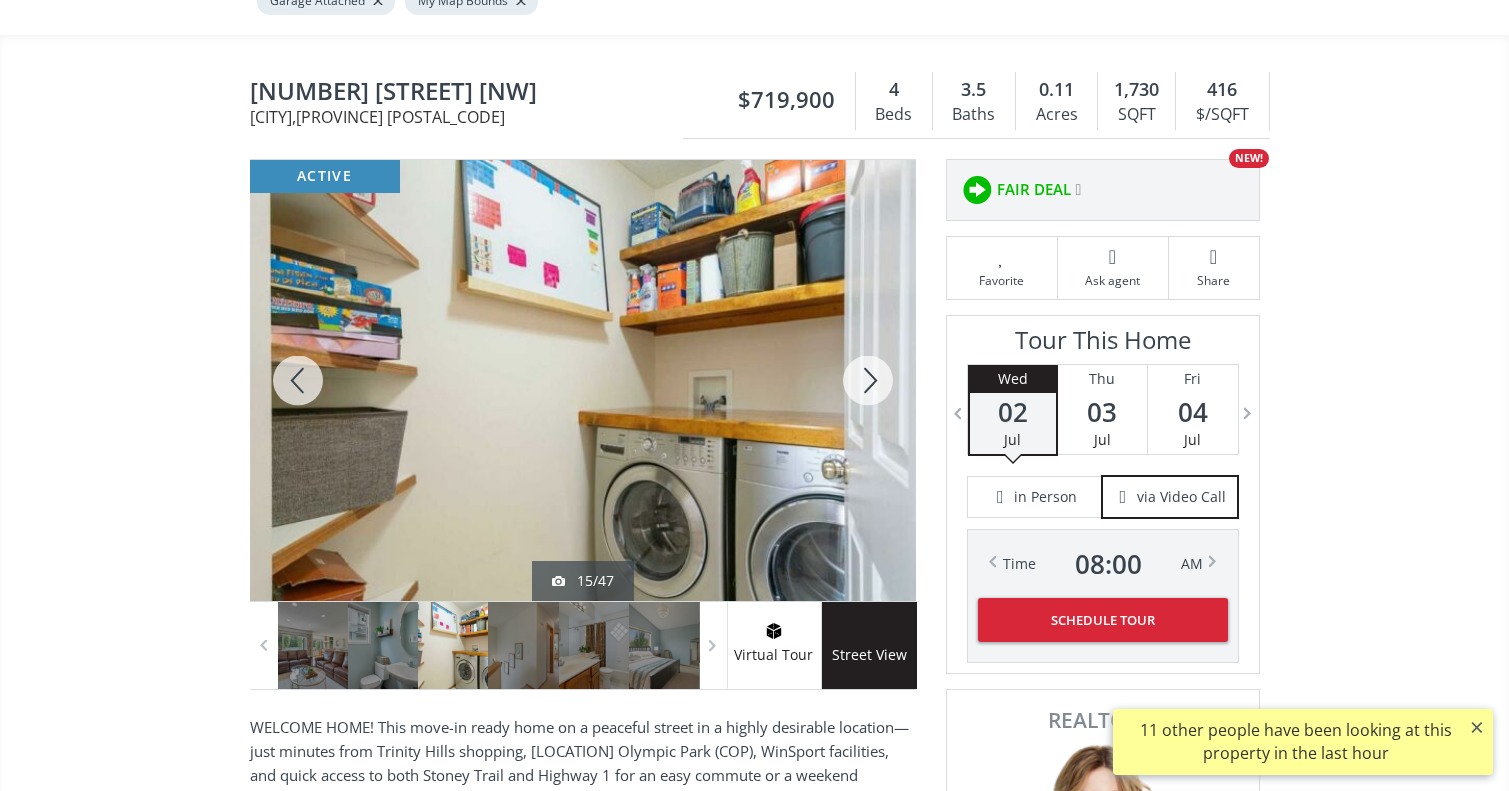 click at bounding box center (868, 380) 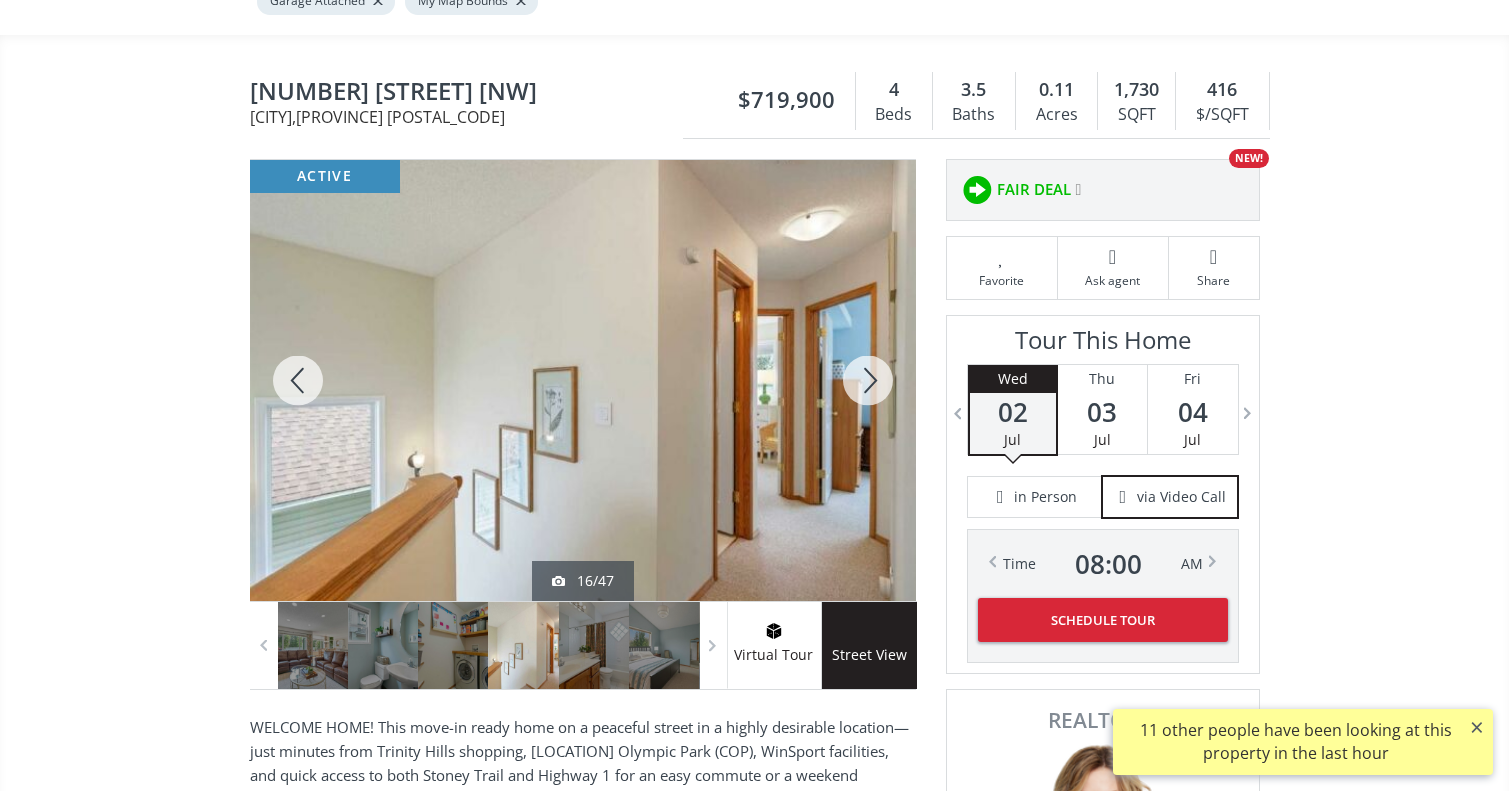 click at bounding box center (868, 380) 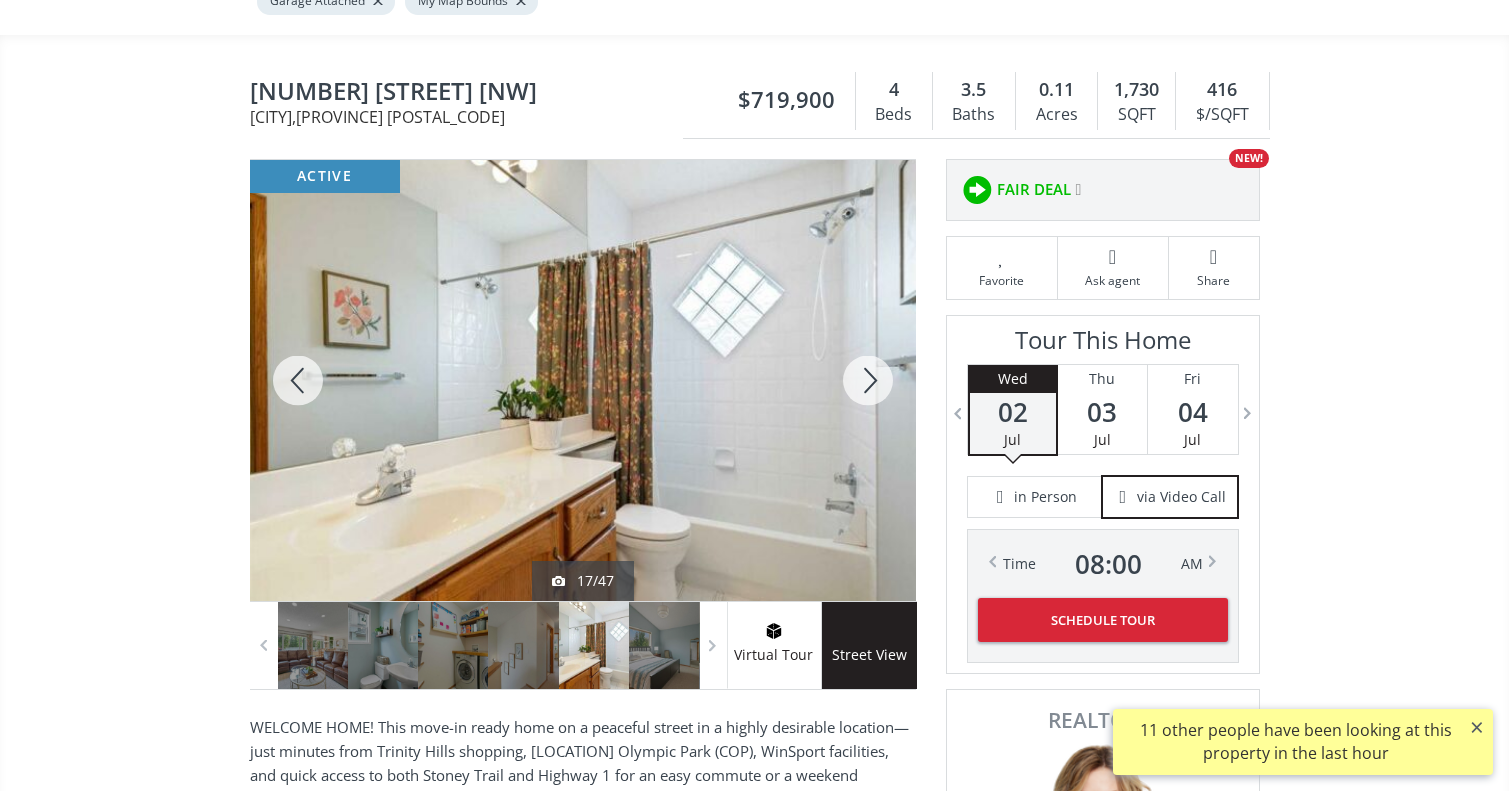 click at bounding box center (868, 380) 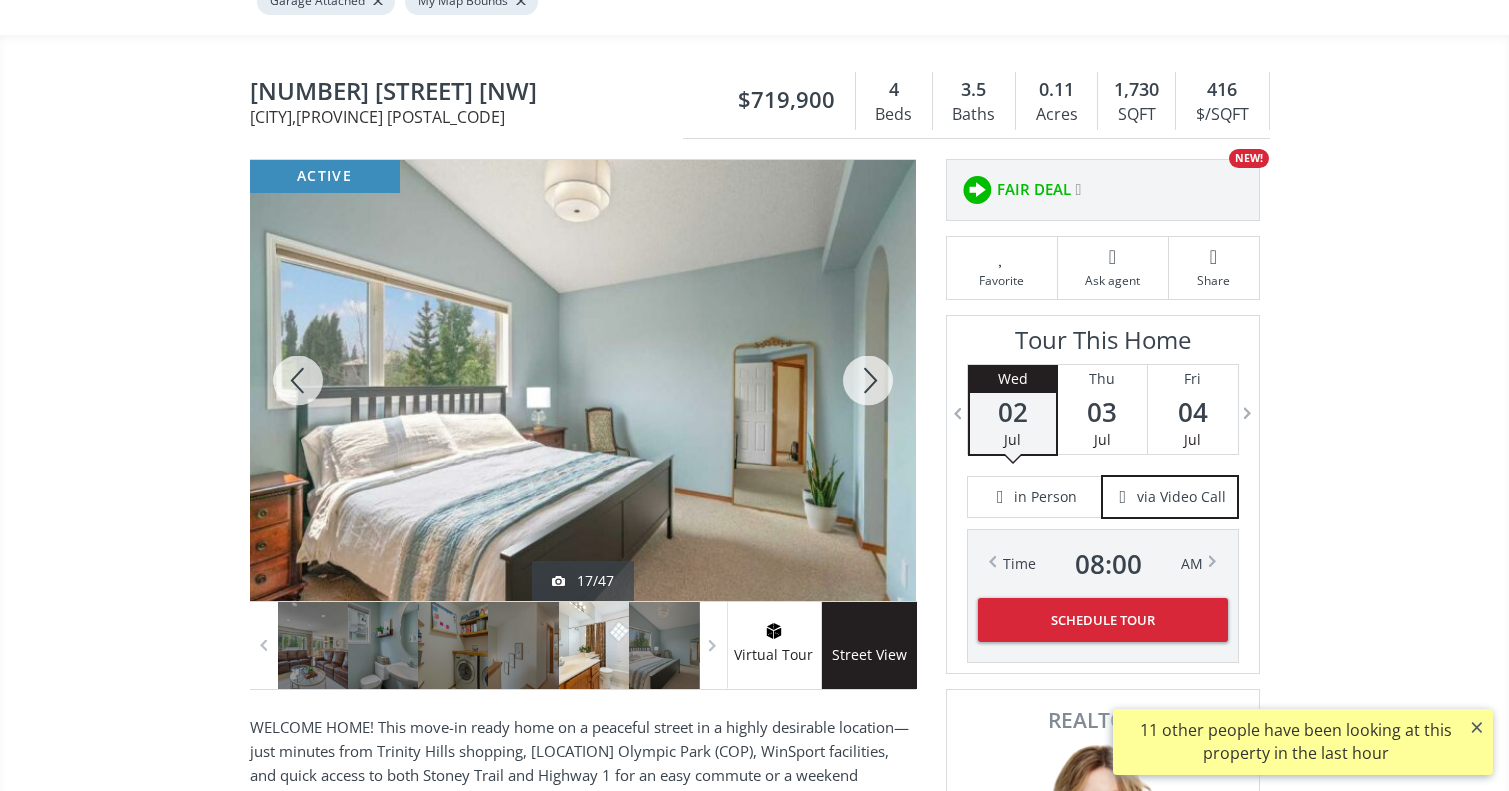 click at bounding box center [868, 380] 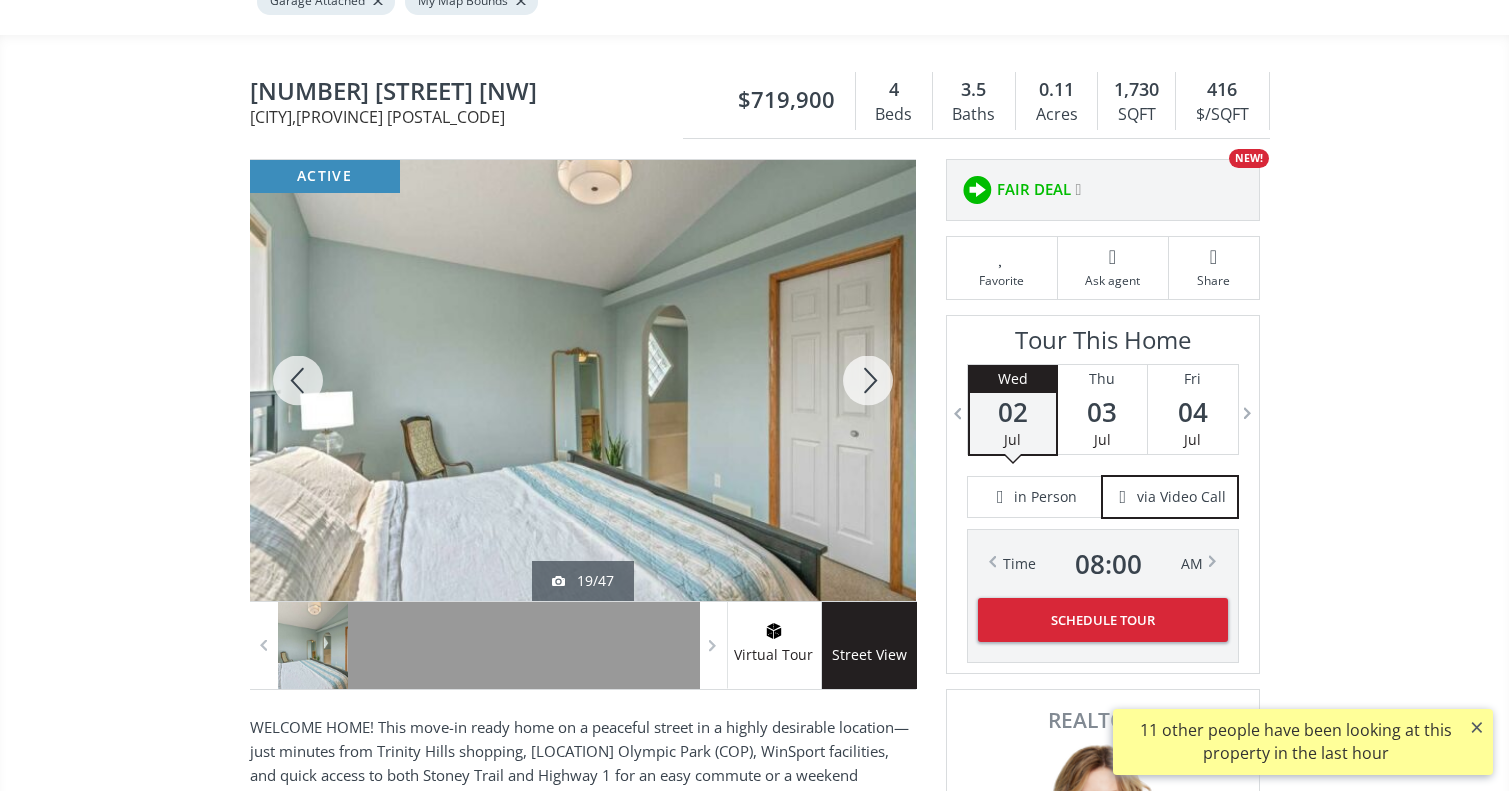 click at bounding box center [868, 380] 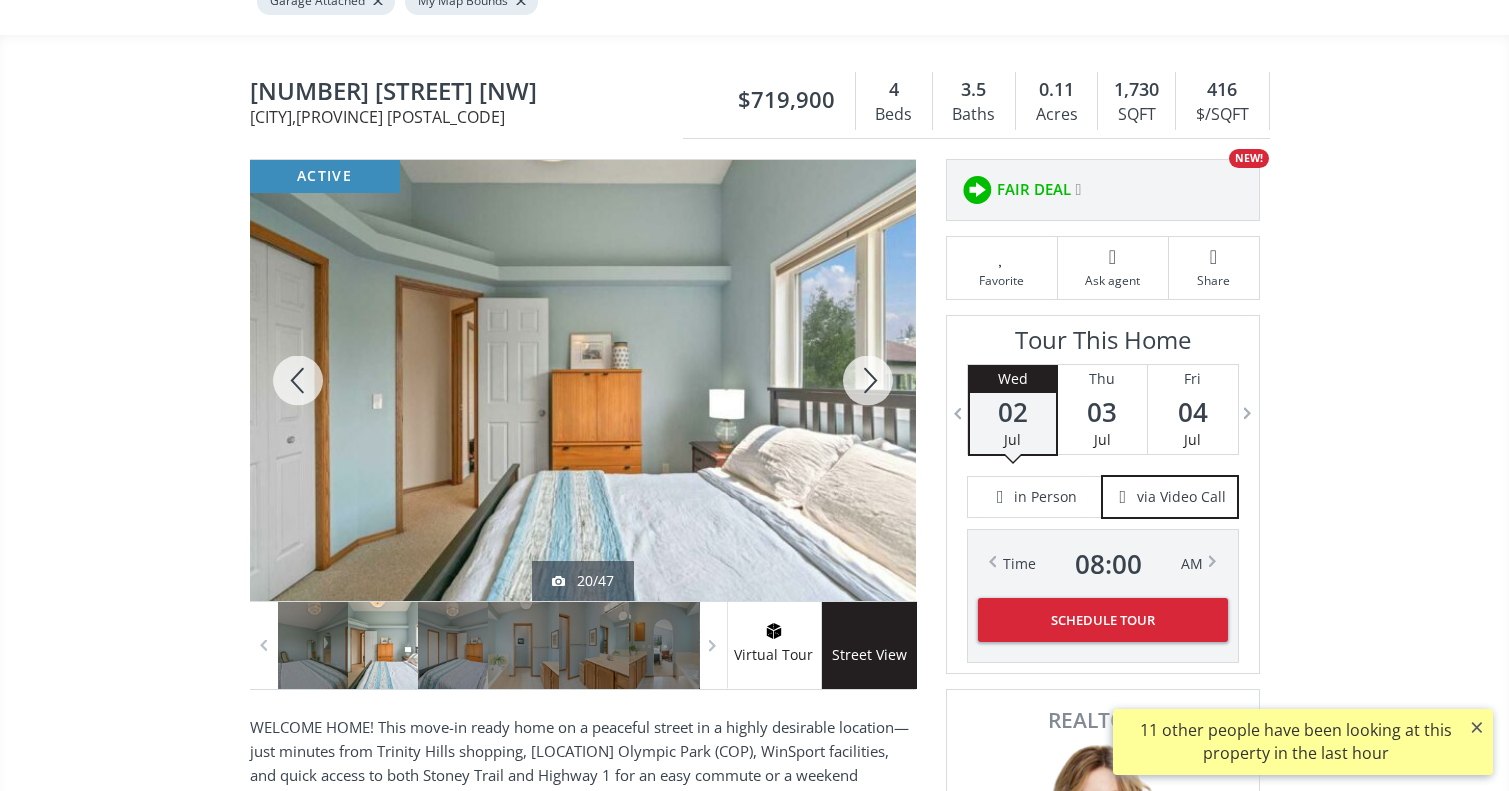 click at bounding box center [868, 380] 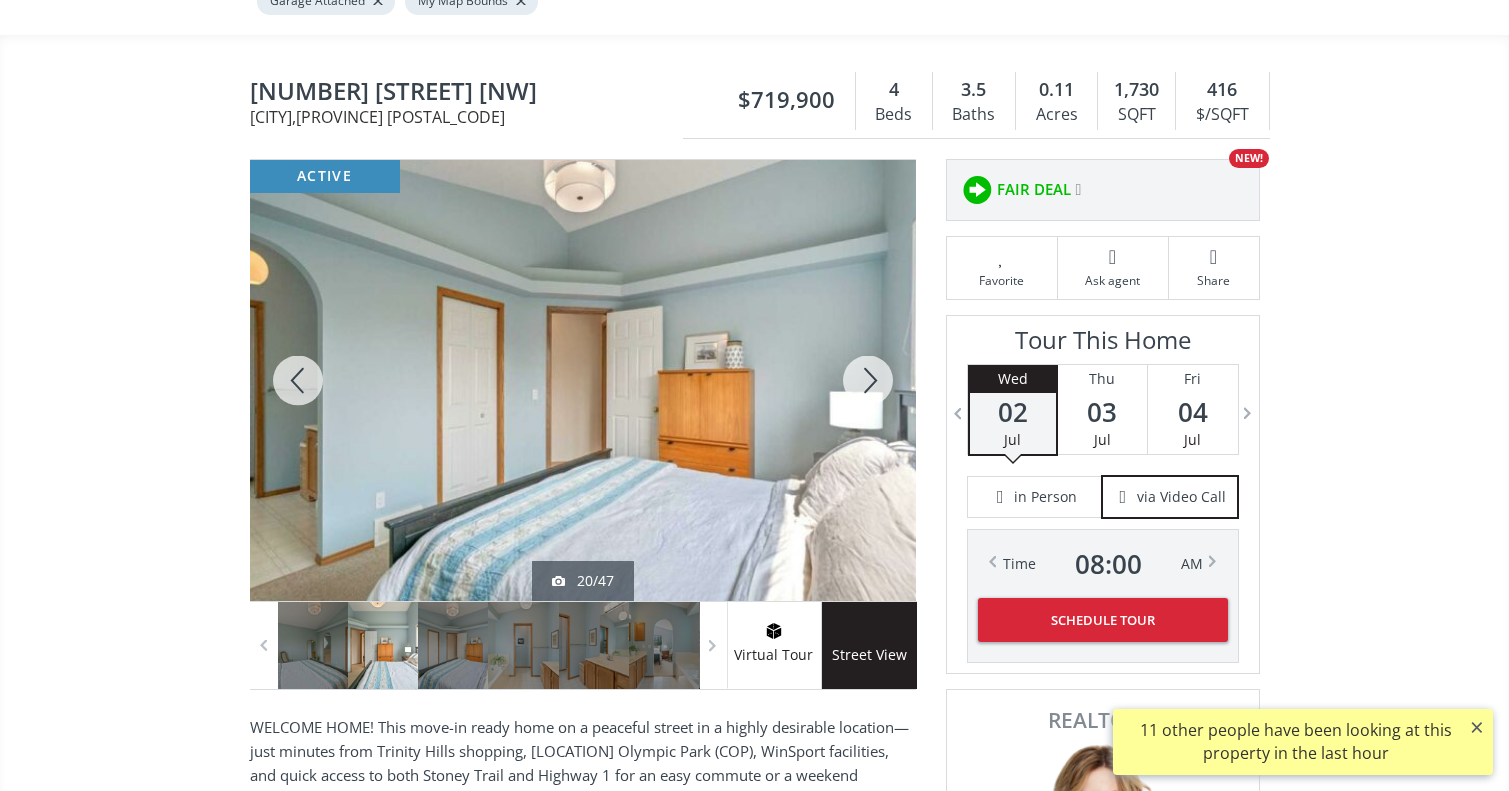 click at bounding box center (868, 380) 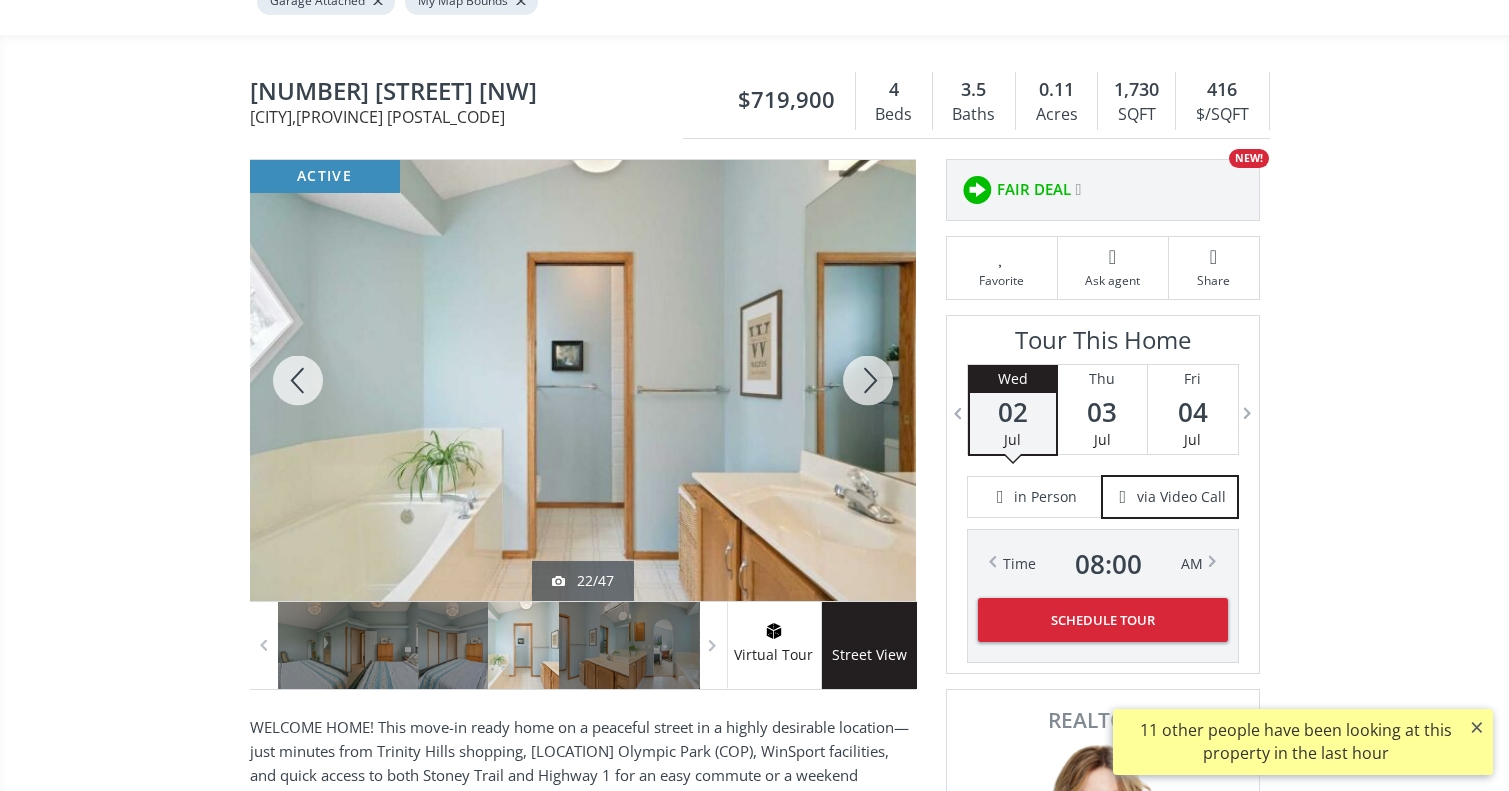 click at bounding box center (868, 380) 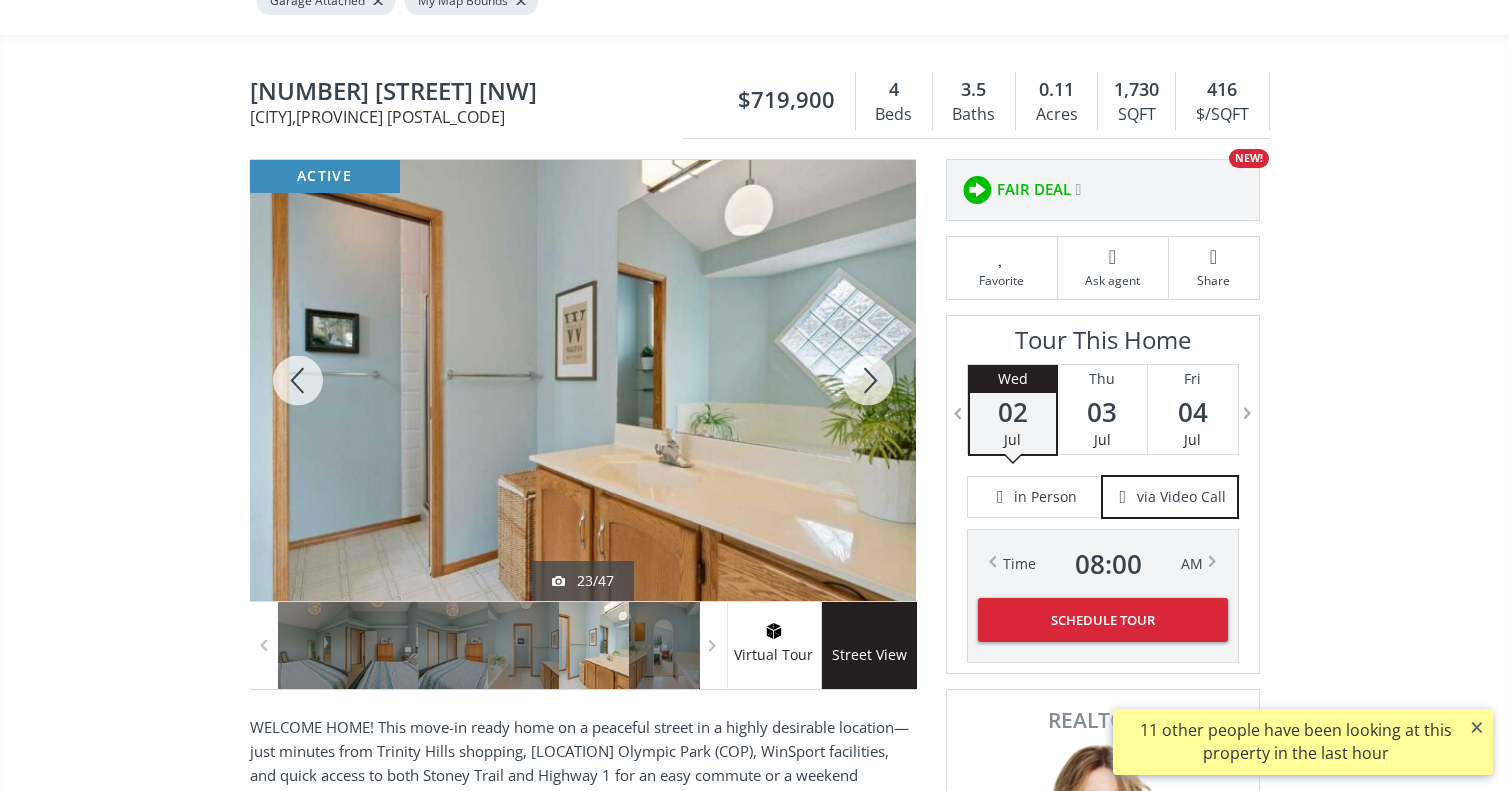 click at bounding box center (868, 380) 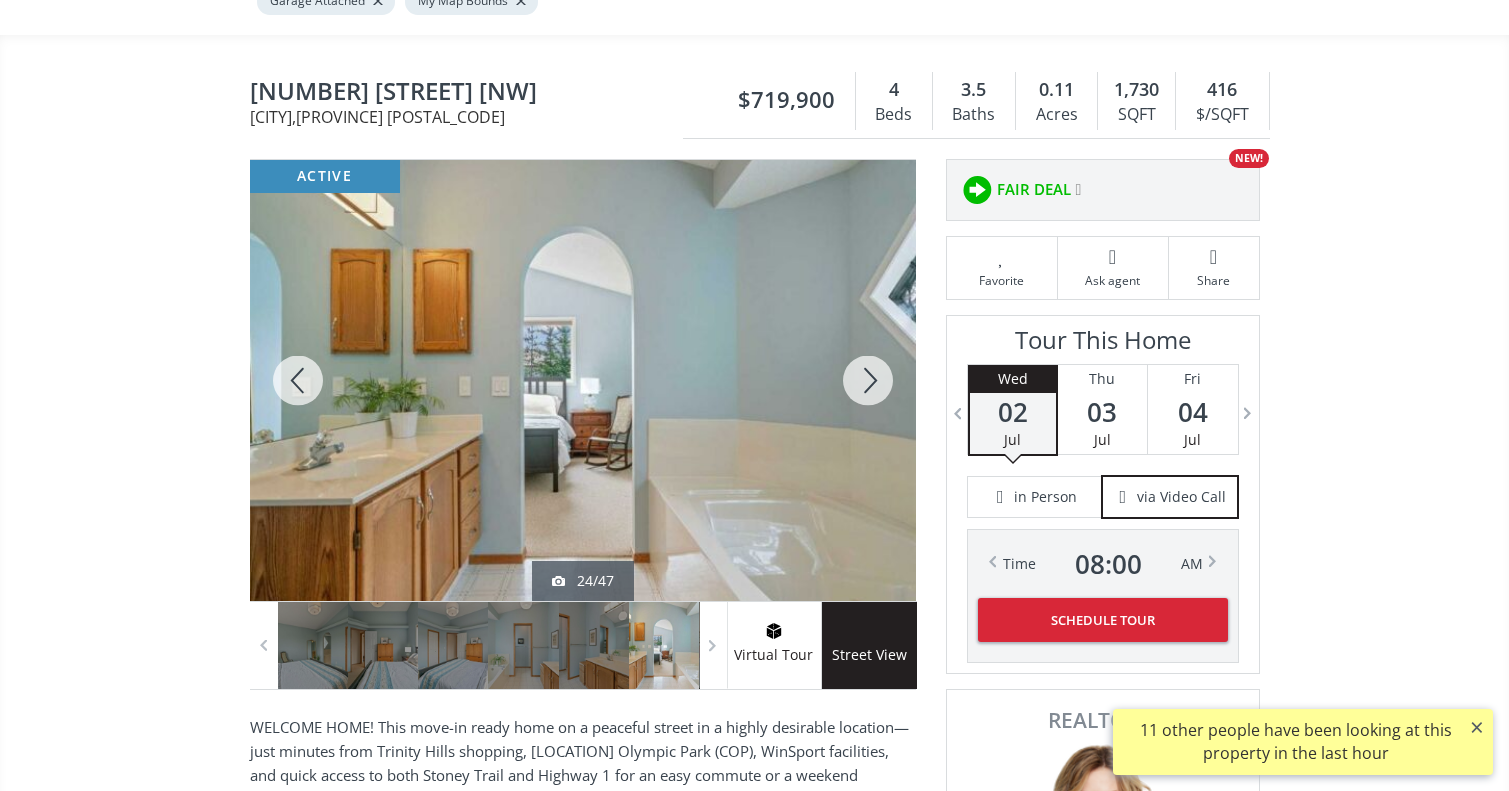 click at bounding box center [868, 380] 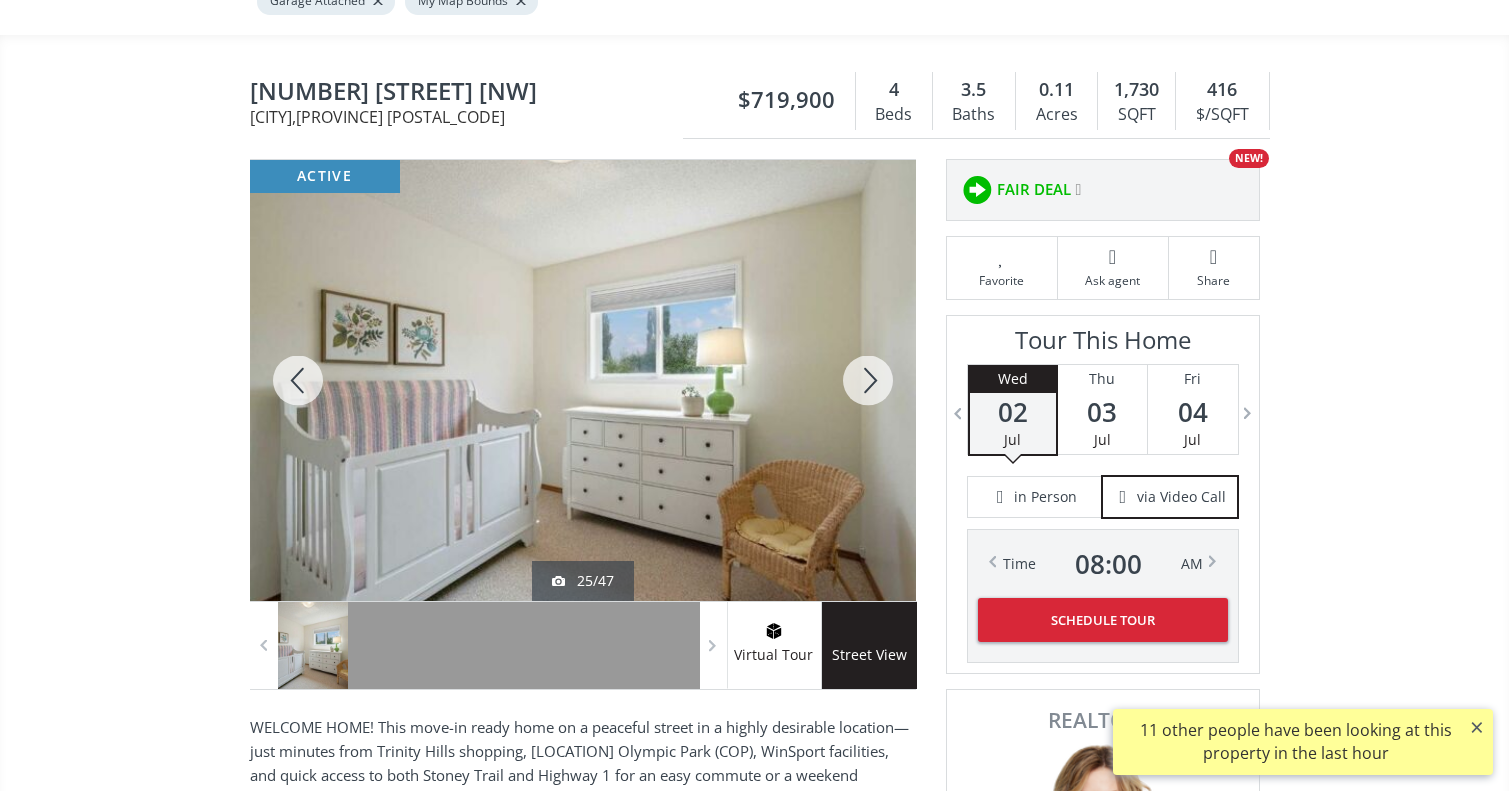 click at bounding box center [868, 380] 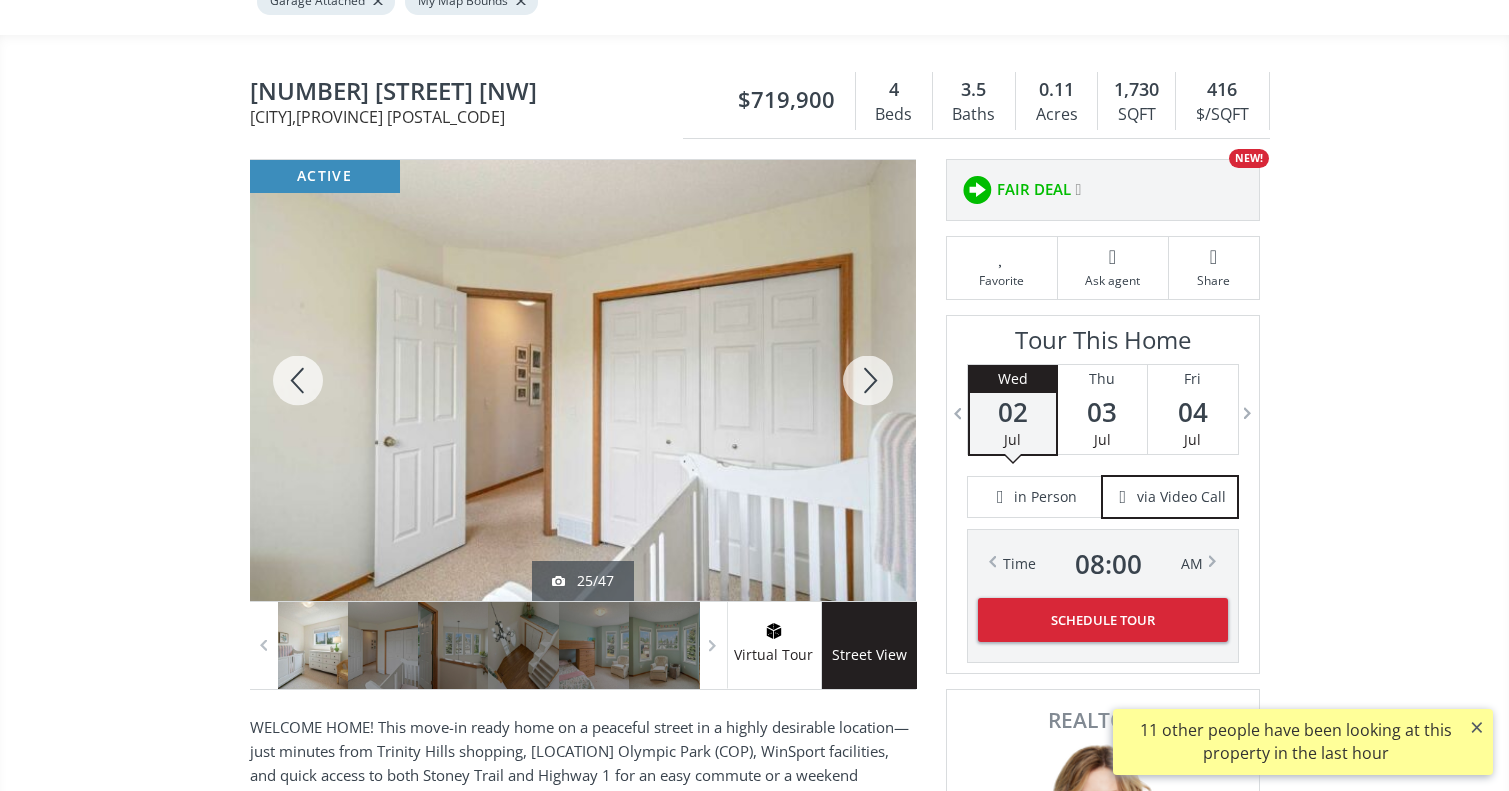 click at bounding box center (868, 380) 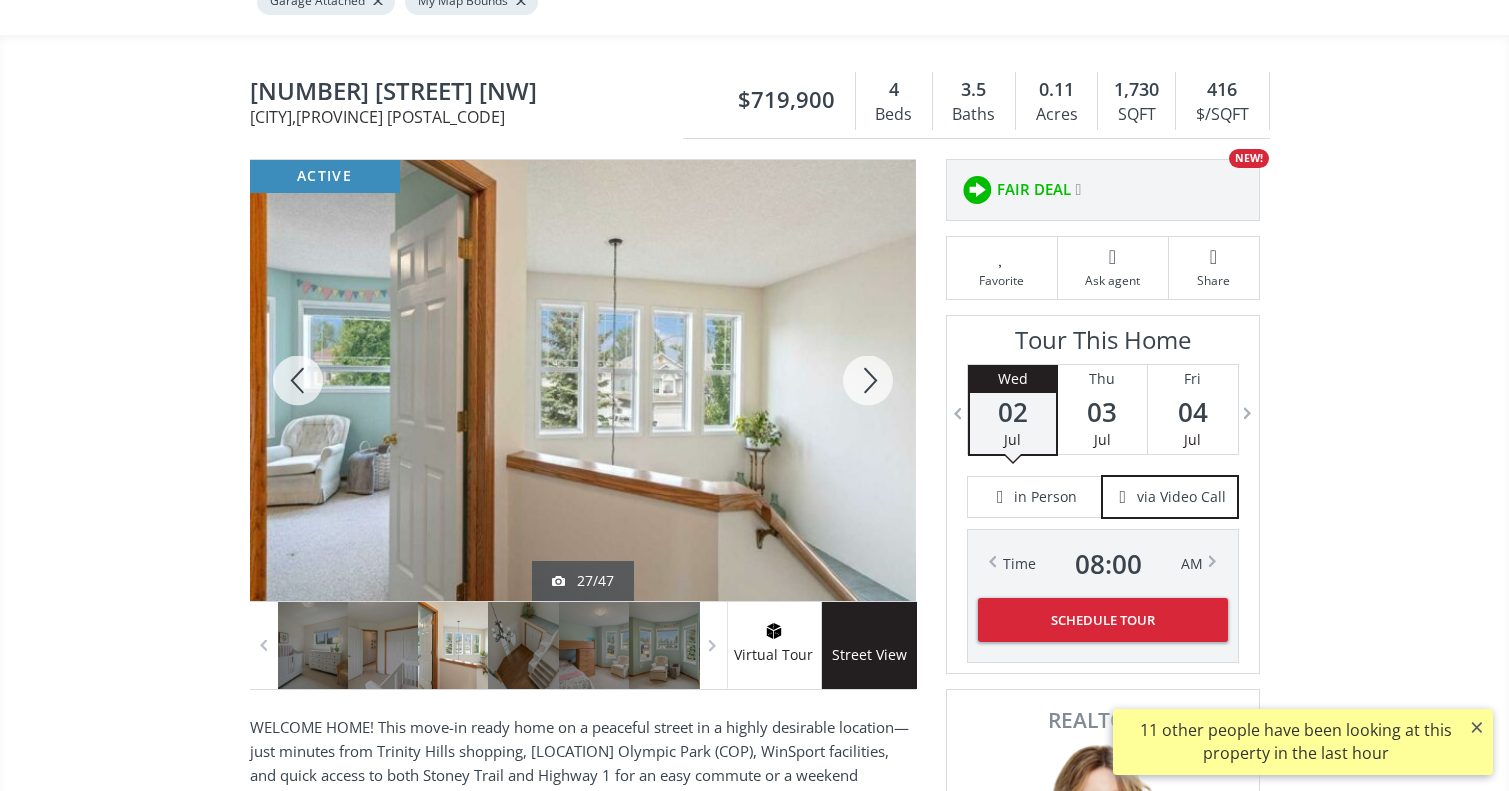 click at bounding box center [868, 380] 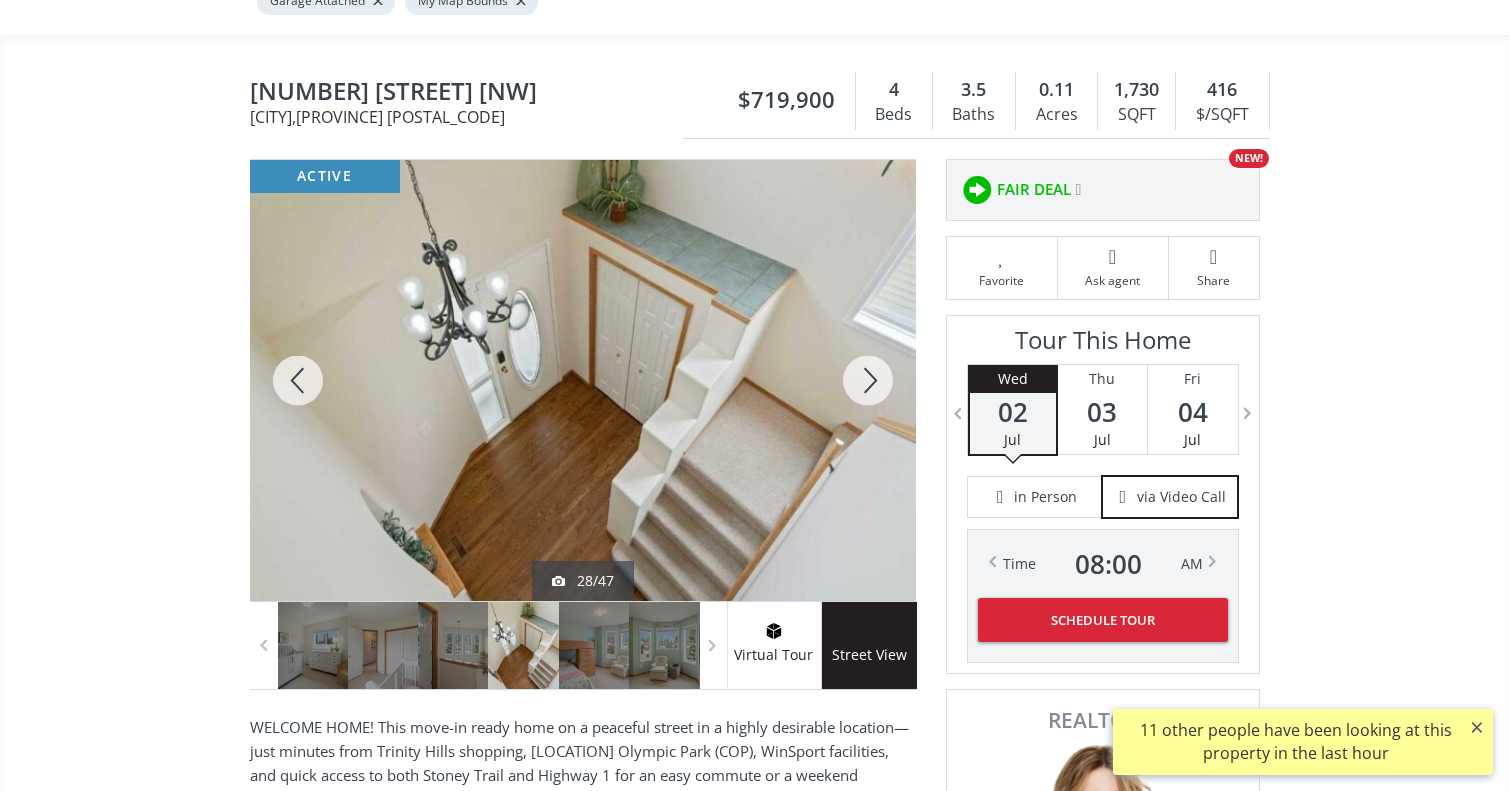 click at bounding box center (868, 380) 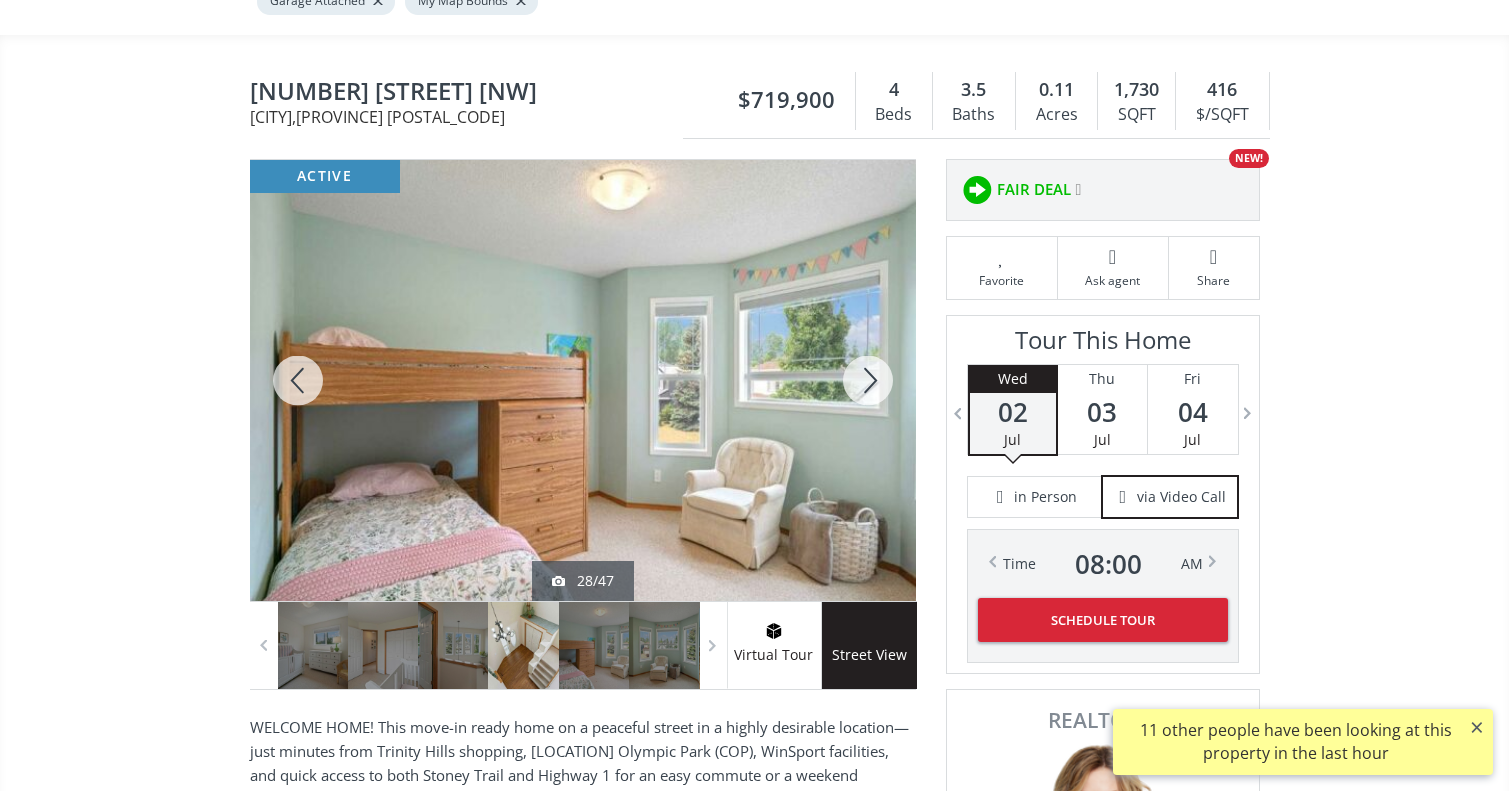 click at bounding box center [868, 380] 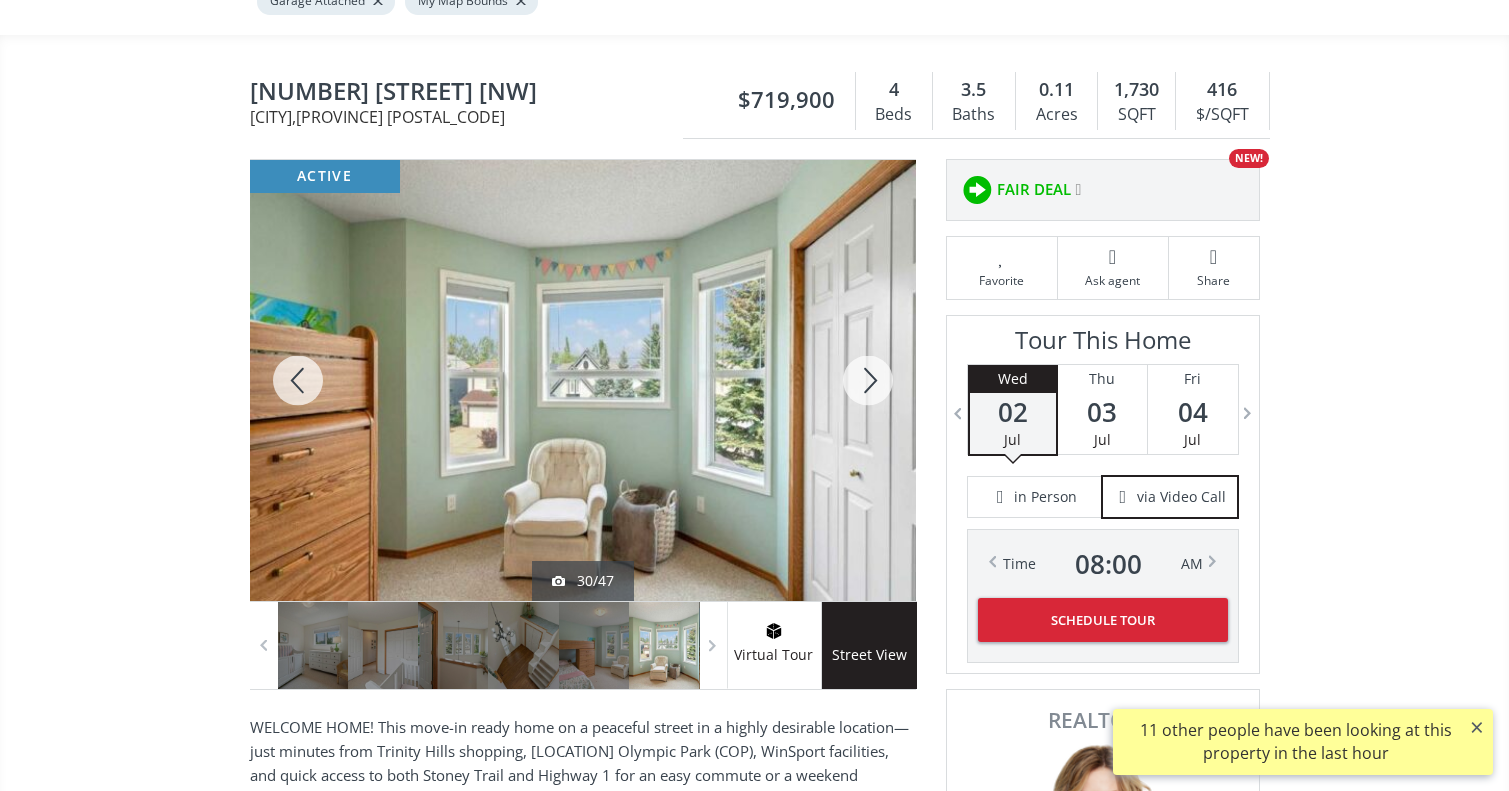 click at bounding box center [868, 380] 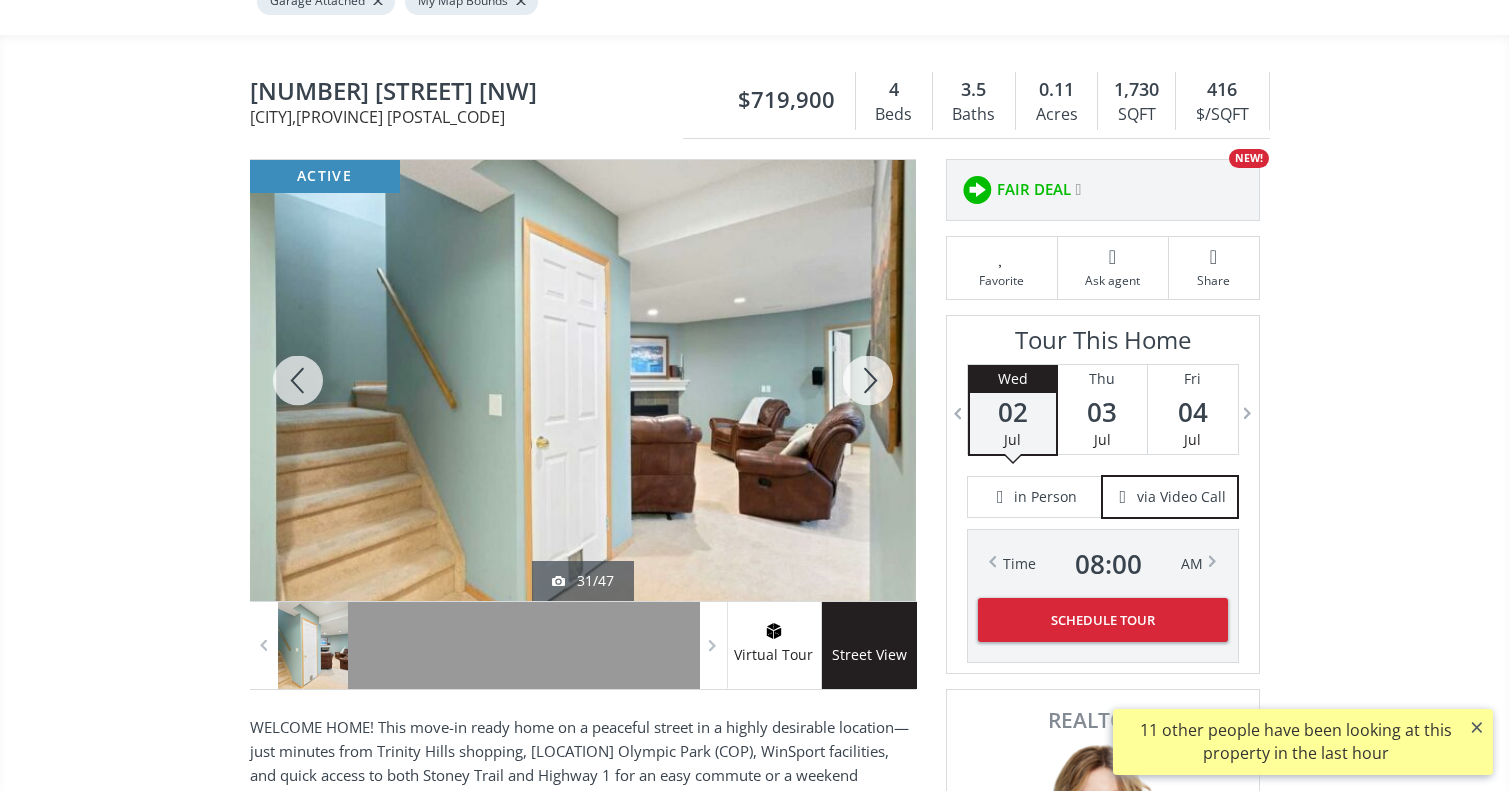 click at bounding box center [868, 380] 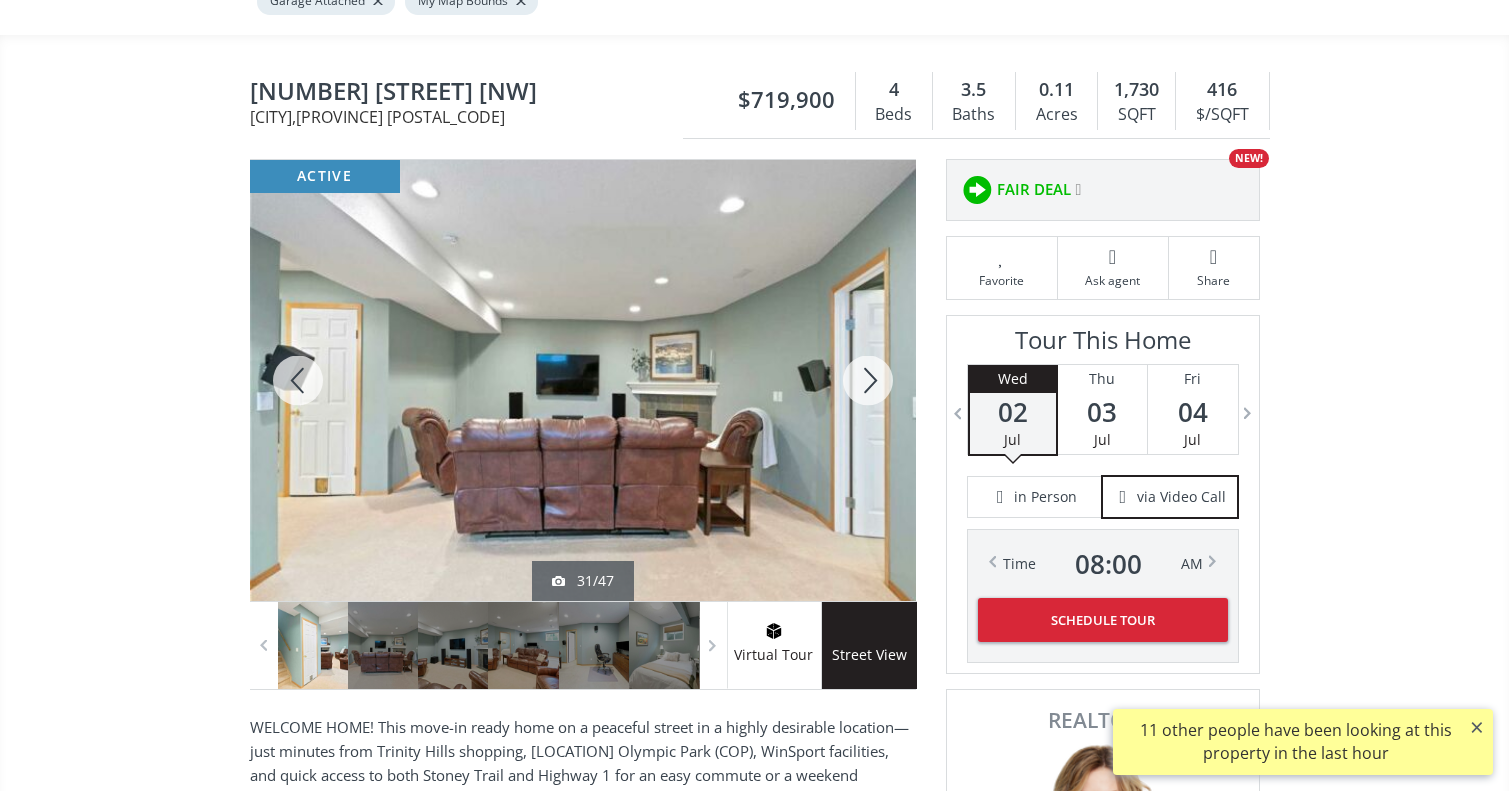 click at bounding box center (868, 380) 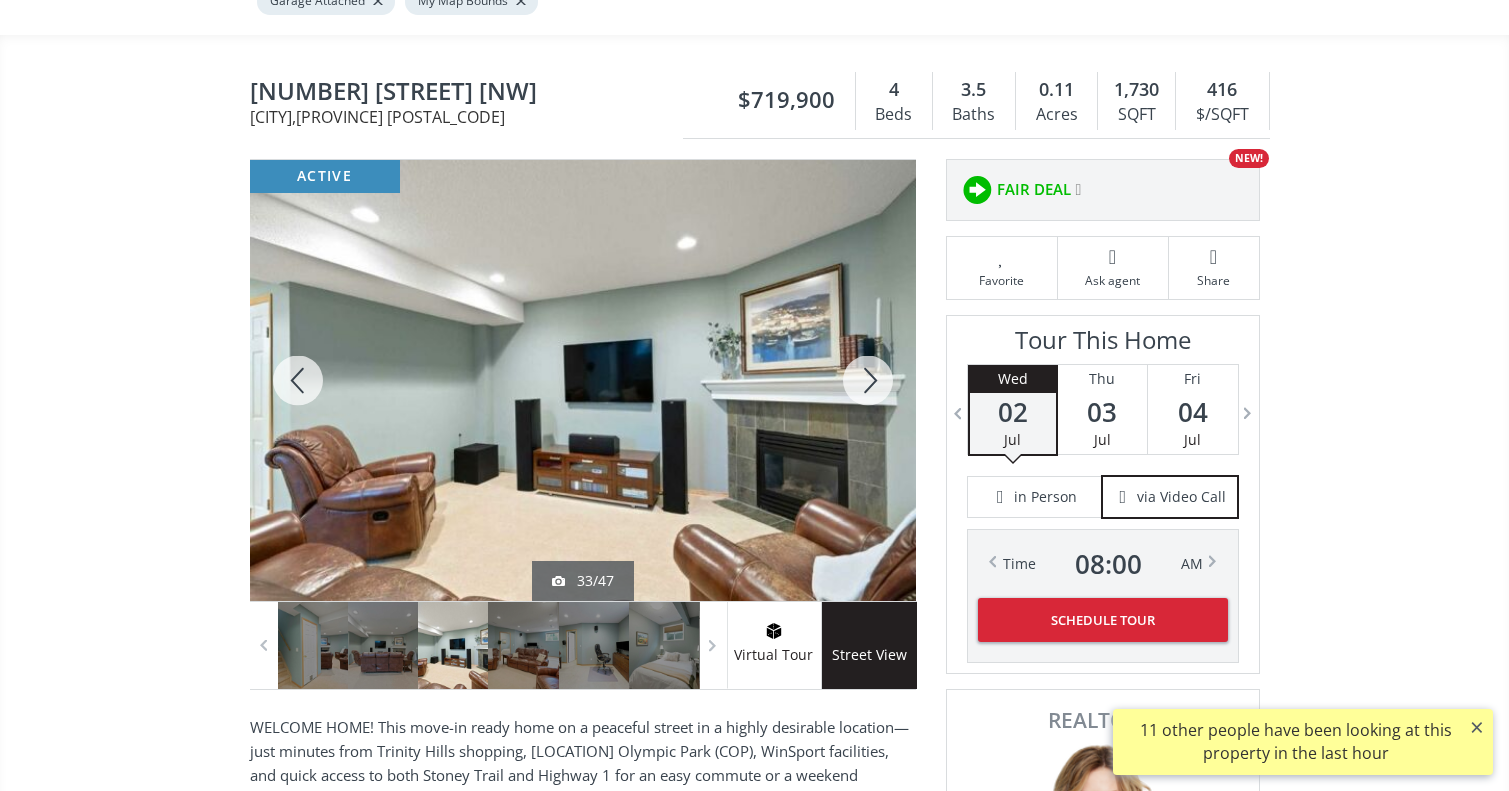 click at bounding box center (868, 380) 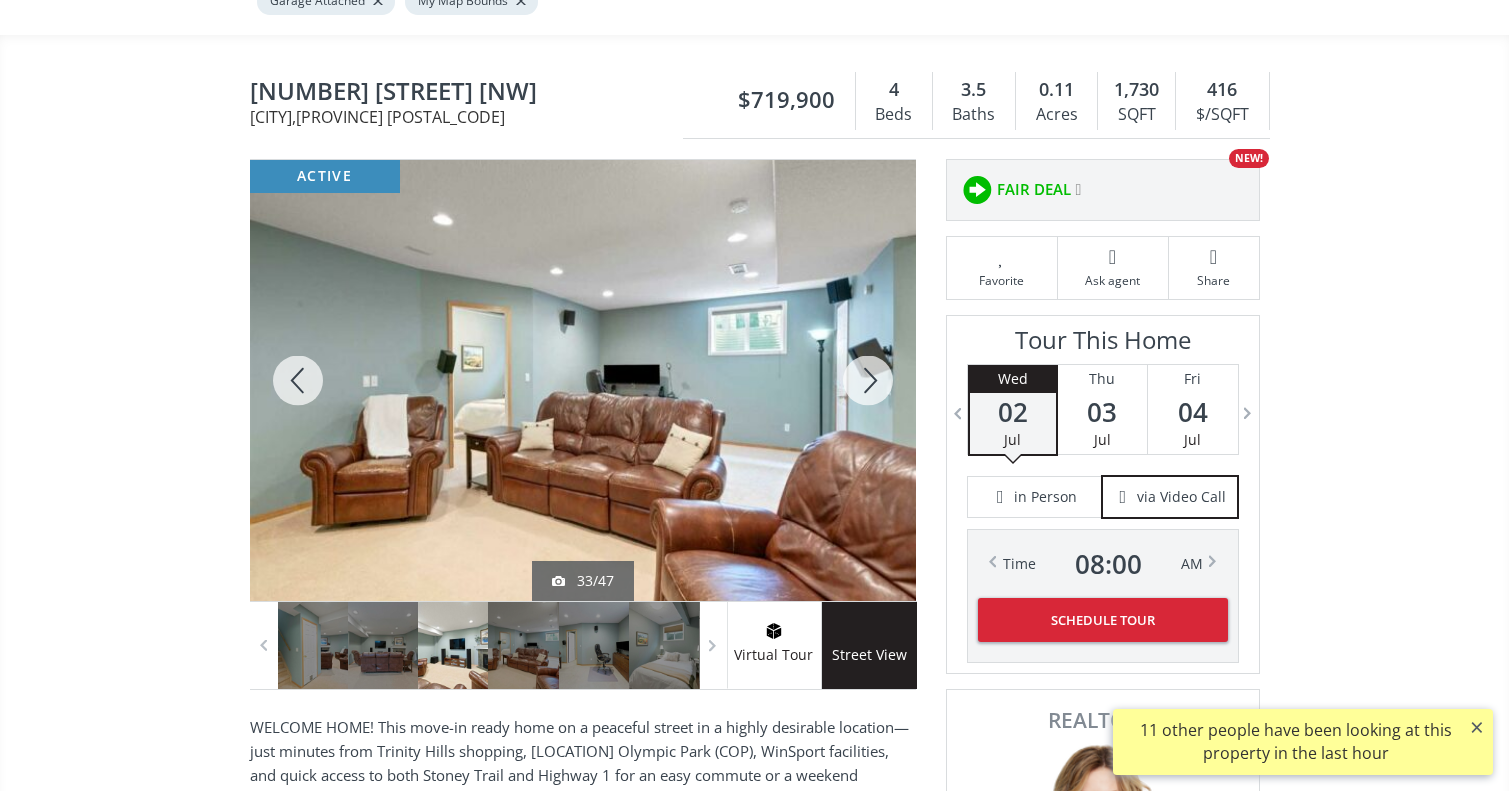 click at bounding box center (868, 380) 